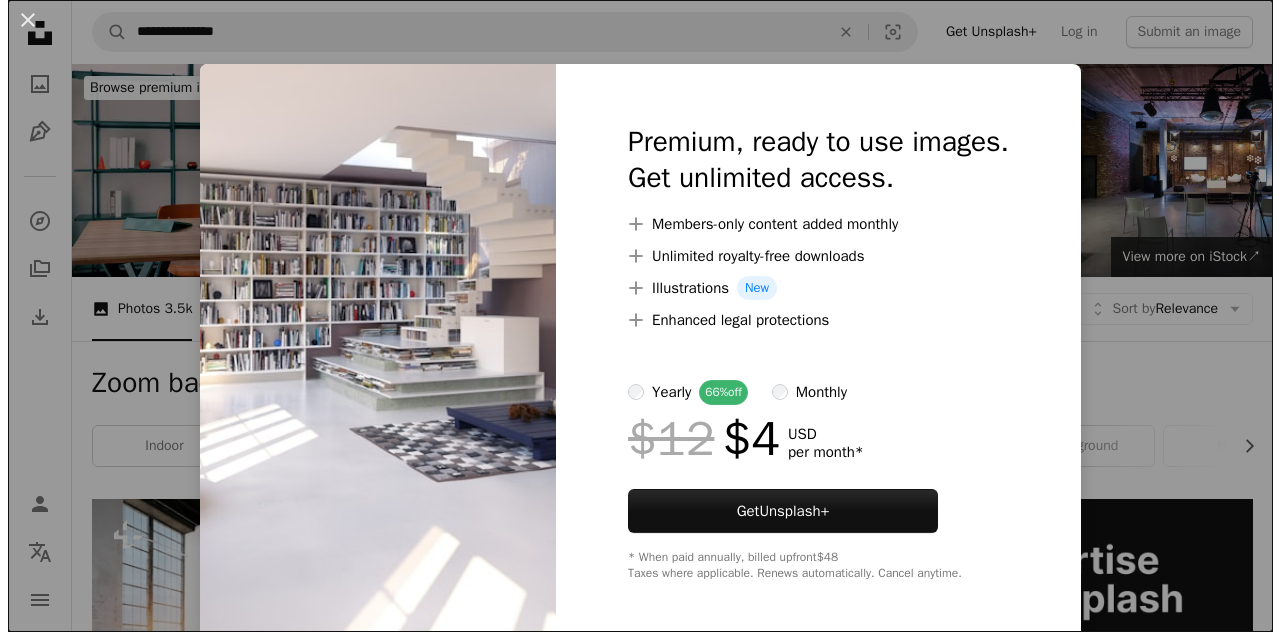 scroll, scrollTop: 700, scrollLeft: 0, axis: vertical 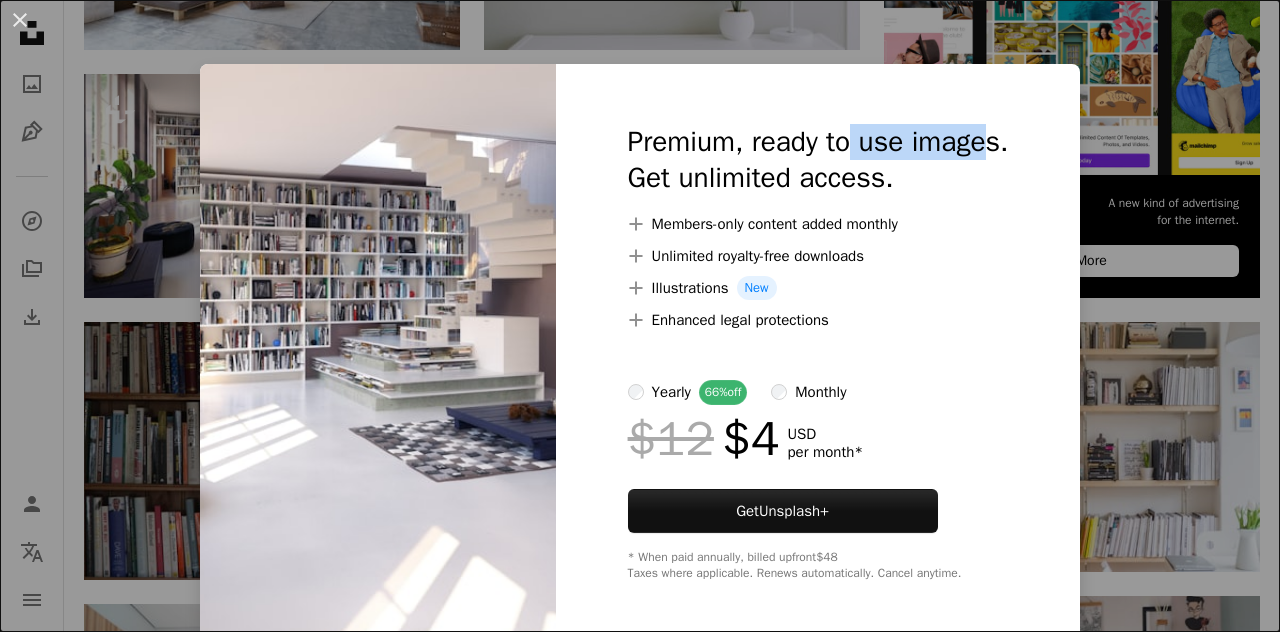drag, startPoint x: 986, startPoint y: 107, endPoint x: 839, endPoint y: 107, distance: 147 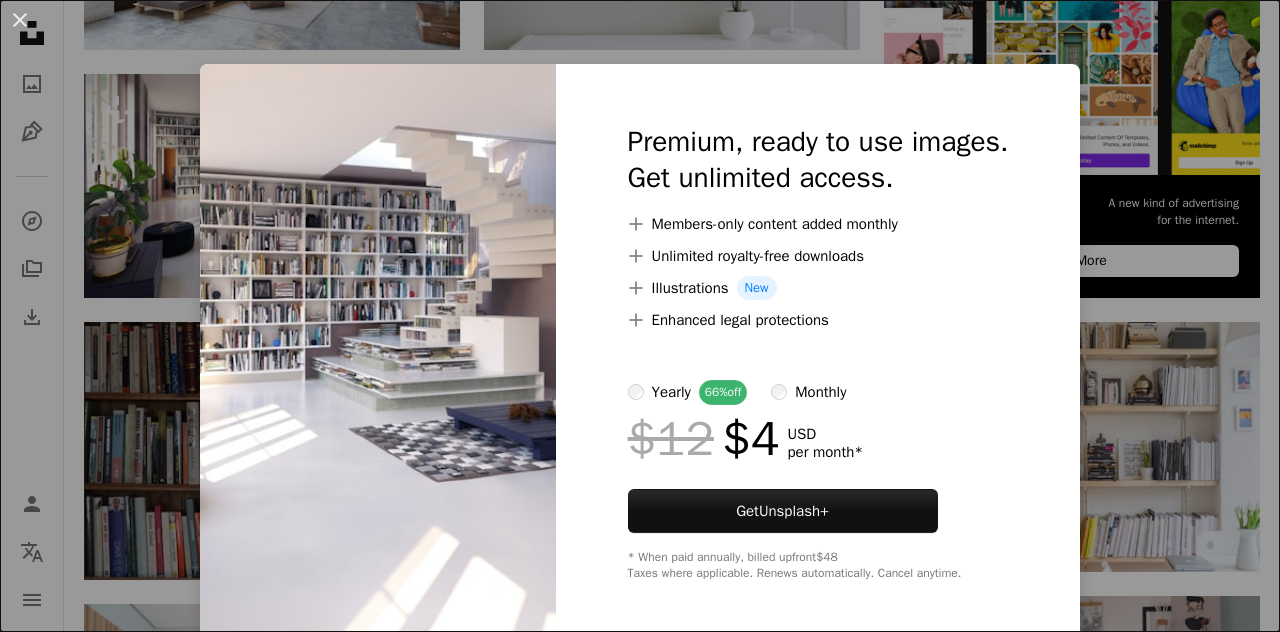 click on "An X shape Premium, ready to use images. Get unlimited access. A plus sign Members-only content added monthly A plus sign Unlimited royalty-free downloads A plus sign Illustrations  New A plus sign Enhanced legal protections yearly 66%  off monthly $12   $4 USD per month * Get  Unsplash+ * When paid annually, billed upfront  $48 Taxes where applicable. Renews automatically. Cancel anytime." at bounding box center (640, 316) 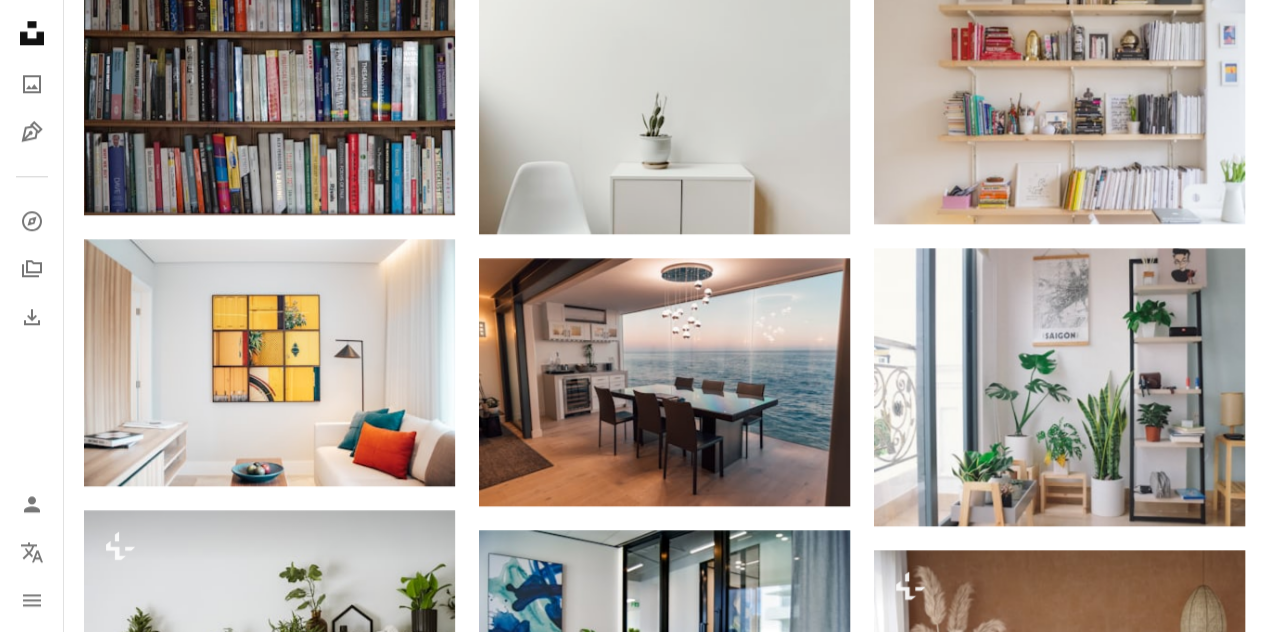 scroll, scrollTop: 1100, scrollLeft: 0, axis: vertical 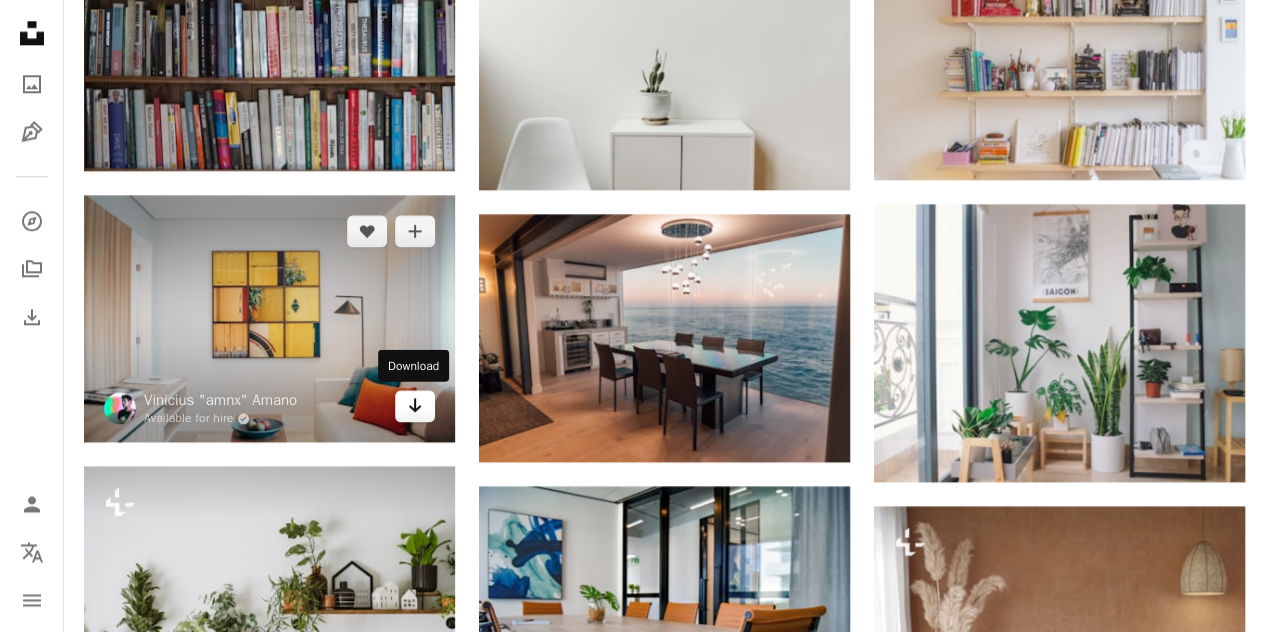 click on "Arrow pointing down" 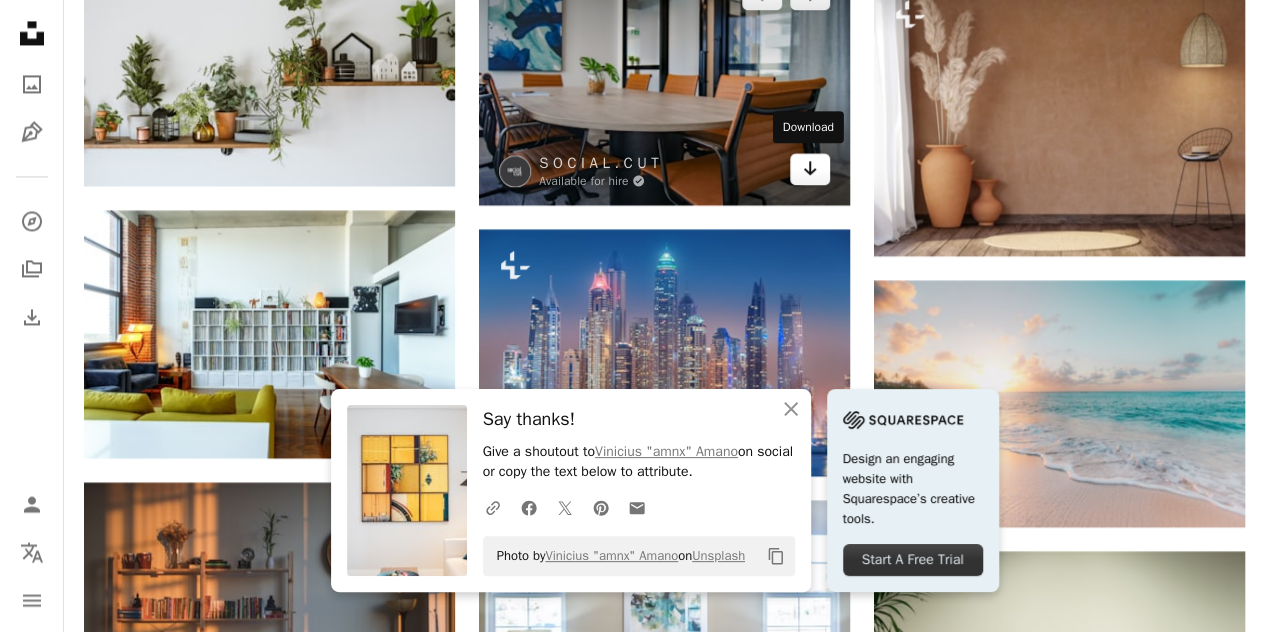 scroll, scrollTop: 1800, scrollLeft: 0, axis: vertical 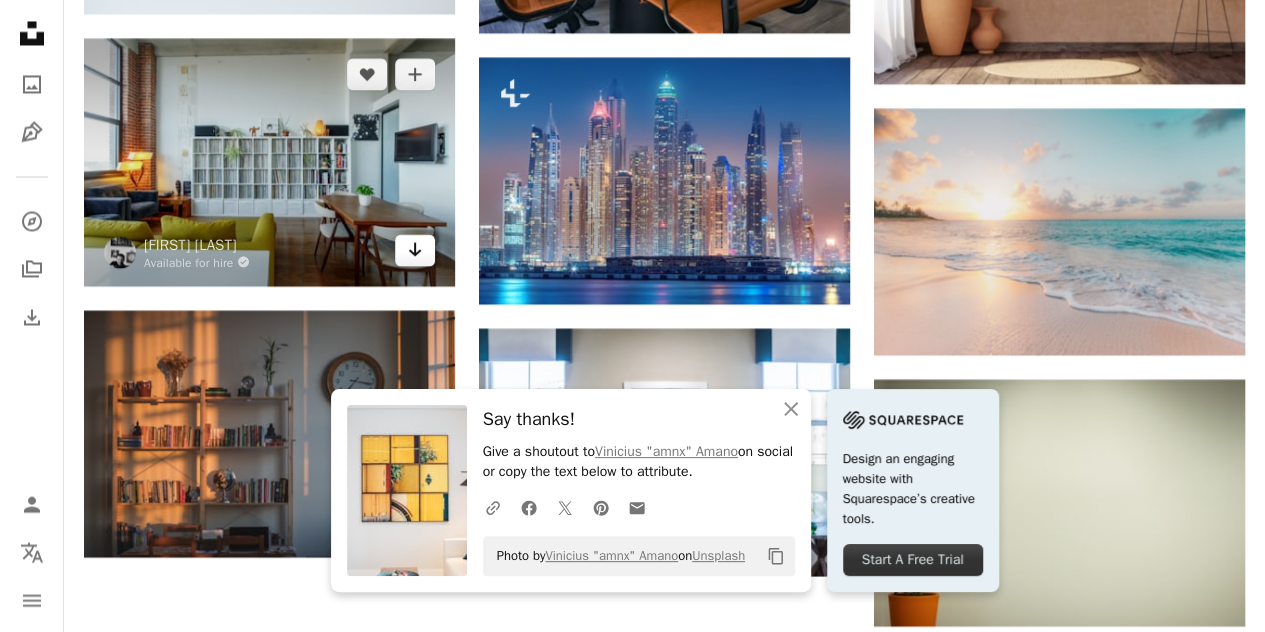 click on "Arrow pointing down" at bounding box center [415, 250] 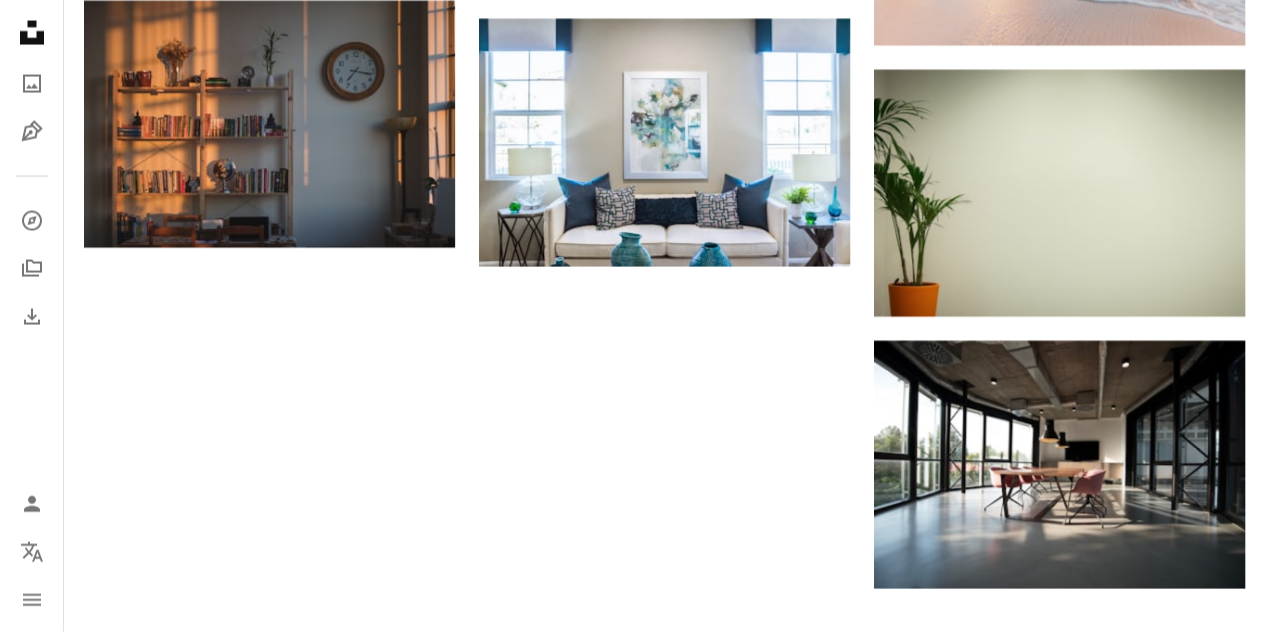 scroll, scrollTop: 2000, scrollLeft: 0, axis: vertical 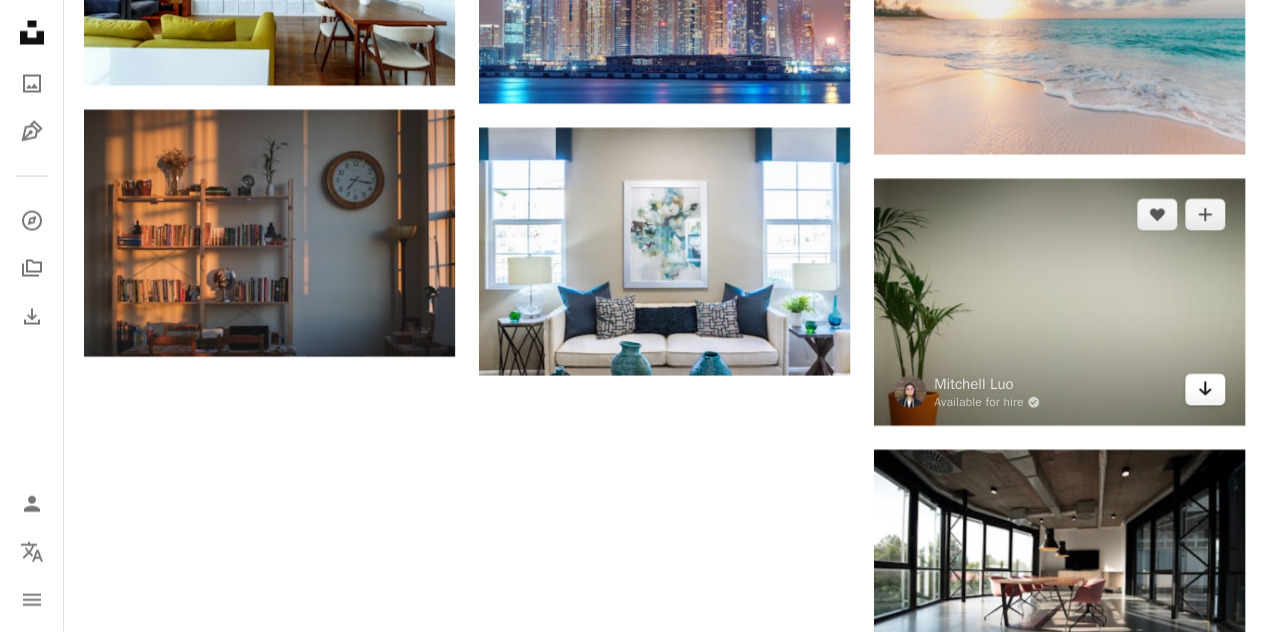 click on "Arrow pointing down" 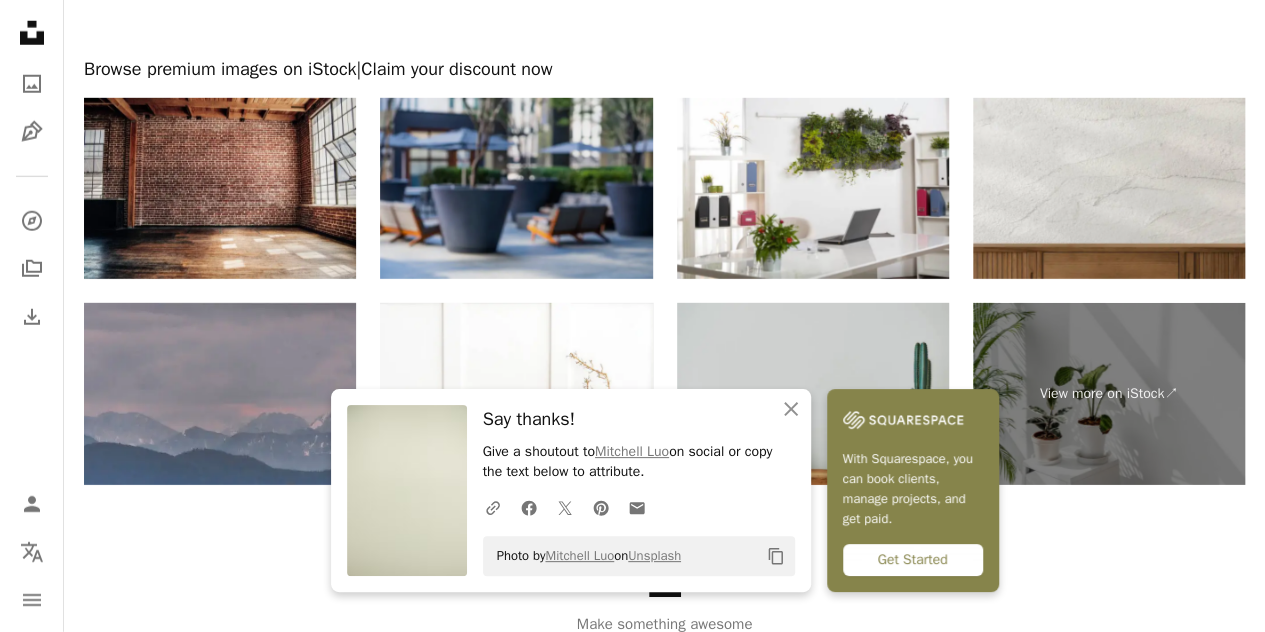 scroll, scrollTop: 2900, scrollLeft: 0, axis: vertical 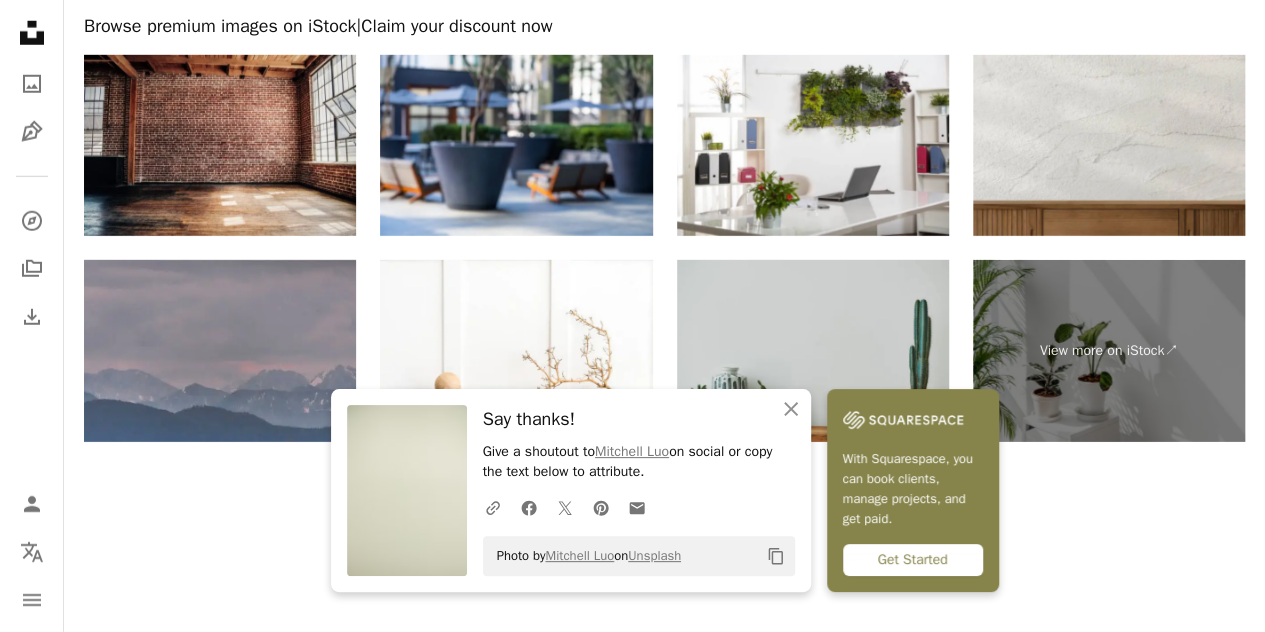 drag, startPoint x: 214, startPoint y: 131, endPoint x: 108, endPoint y: 479, distance: 363.78564 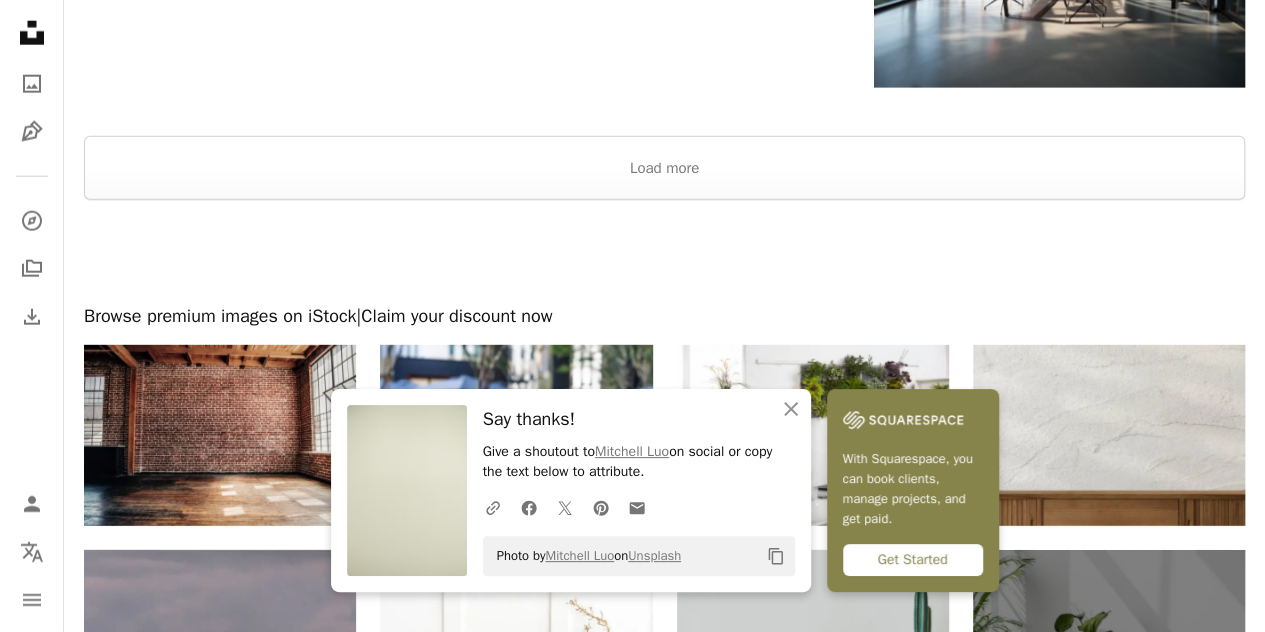 scroll, scrollTop: 2621, scrollLeft: 0, axis: vertical 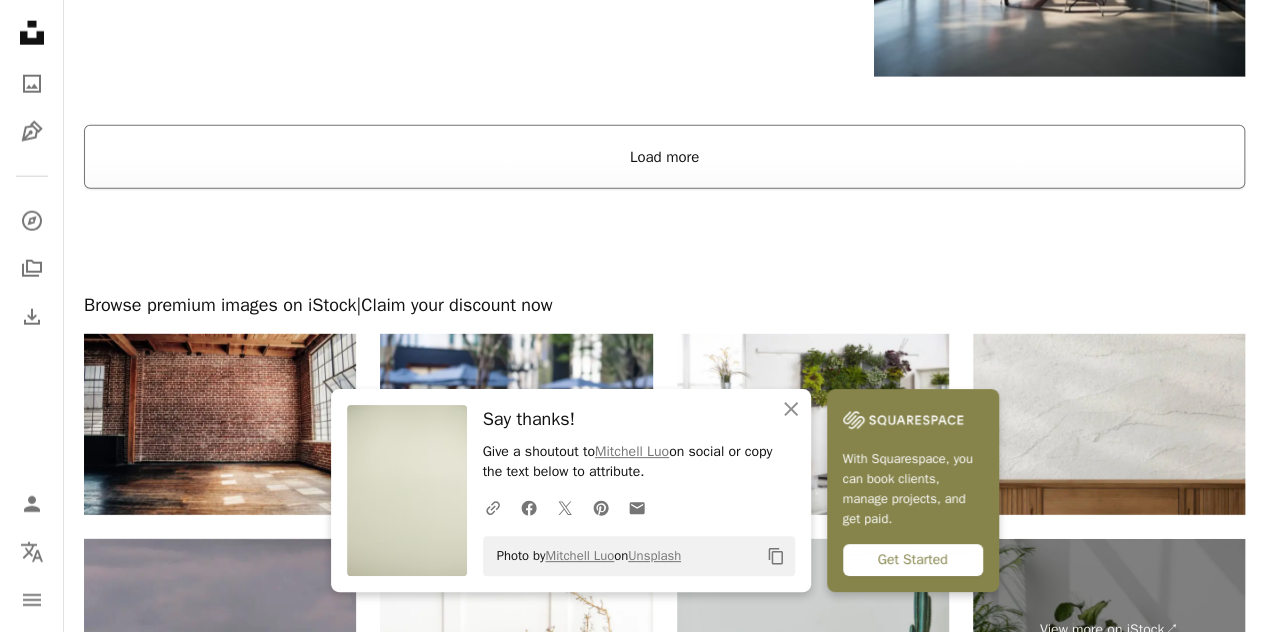 click on "Load more" at bounding box center (664, 157) 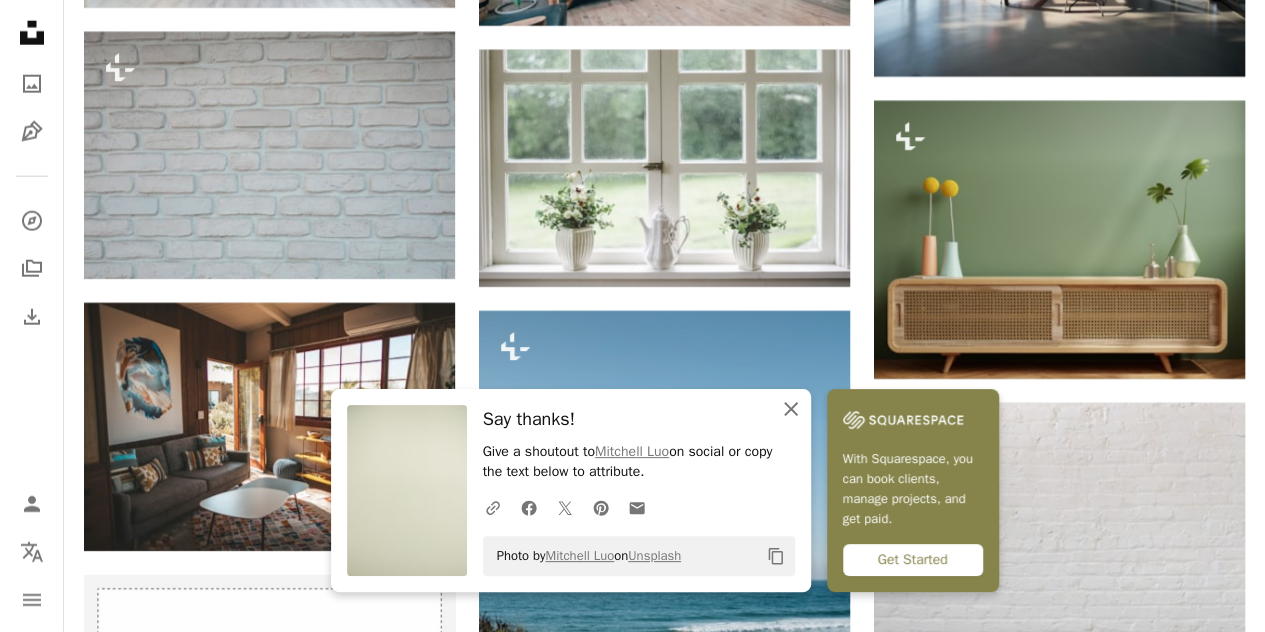 click 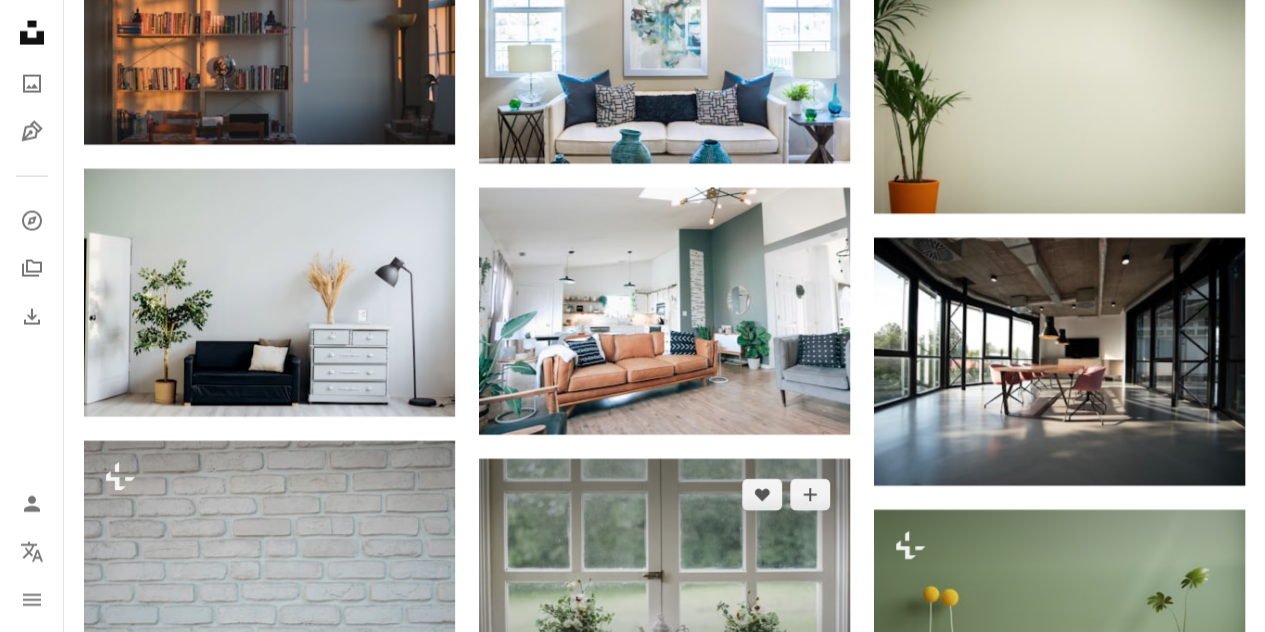 scroll, scrollTop: 2221, scrollLeft: 0, axis: vertical 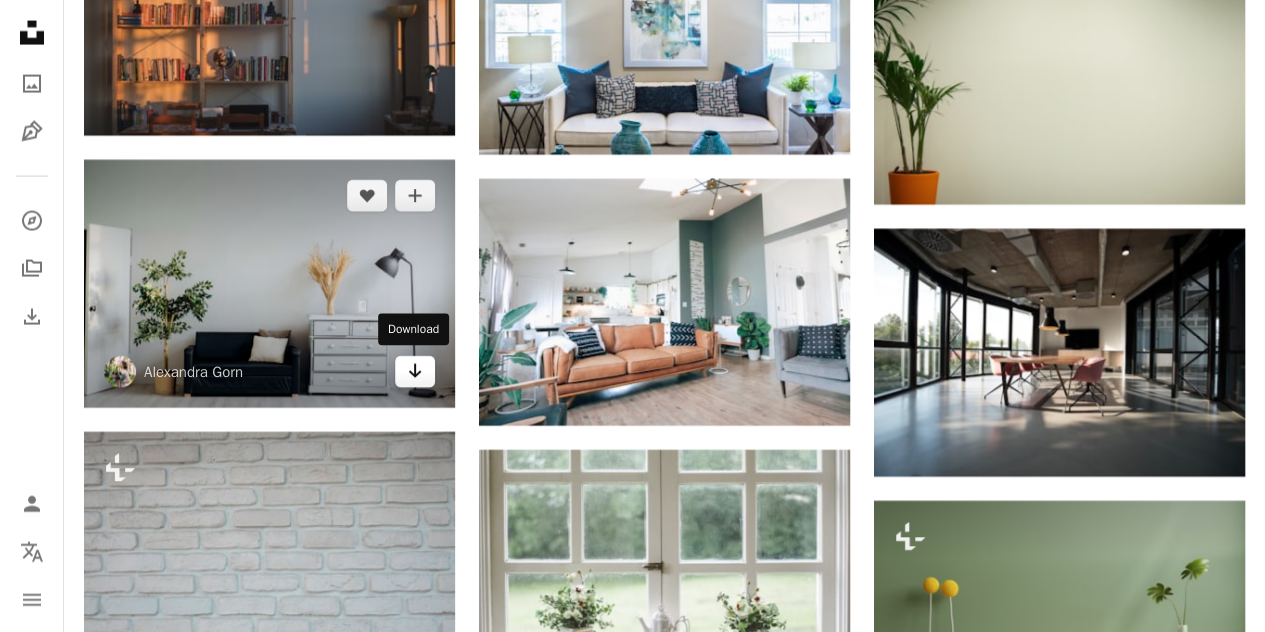 click 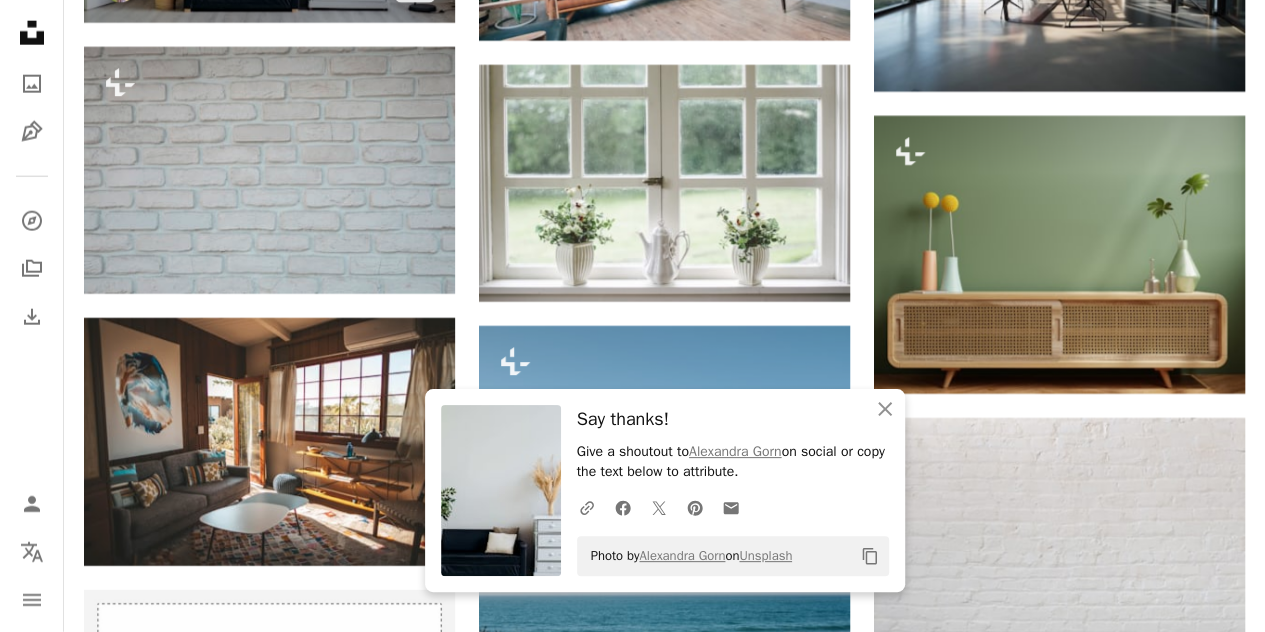 scroll, scrollTop: 2621, scrollLeft: 0, axis: vertical 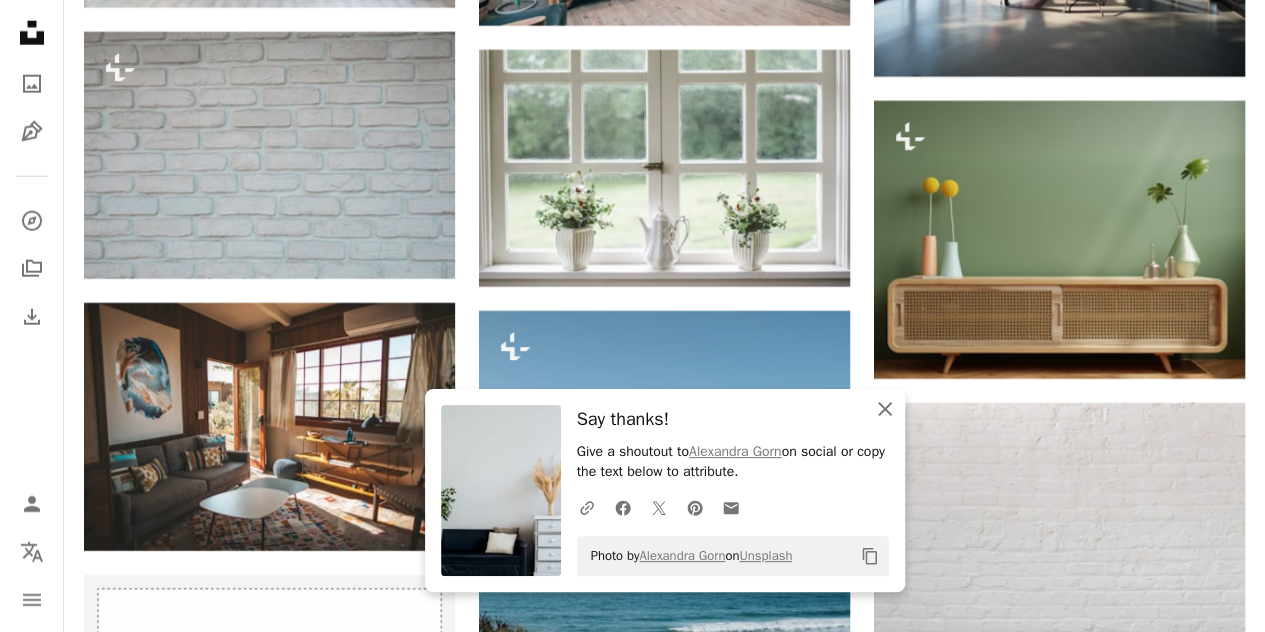 click on "An X shape" 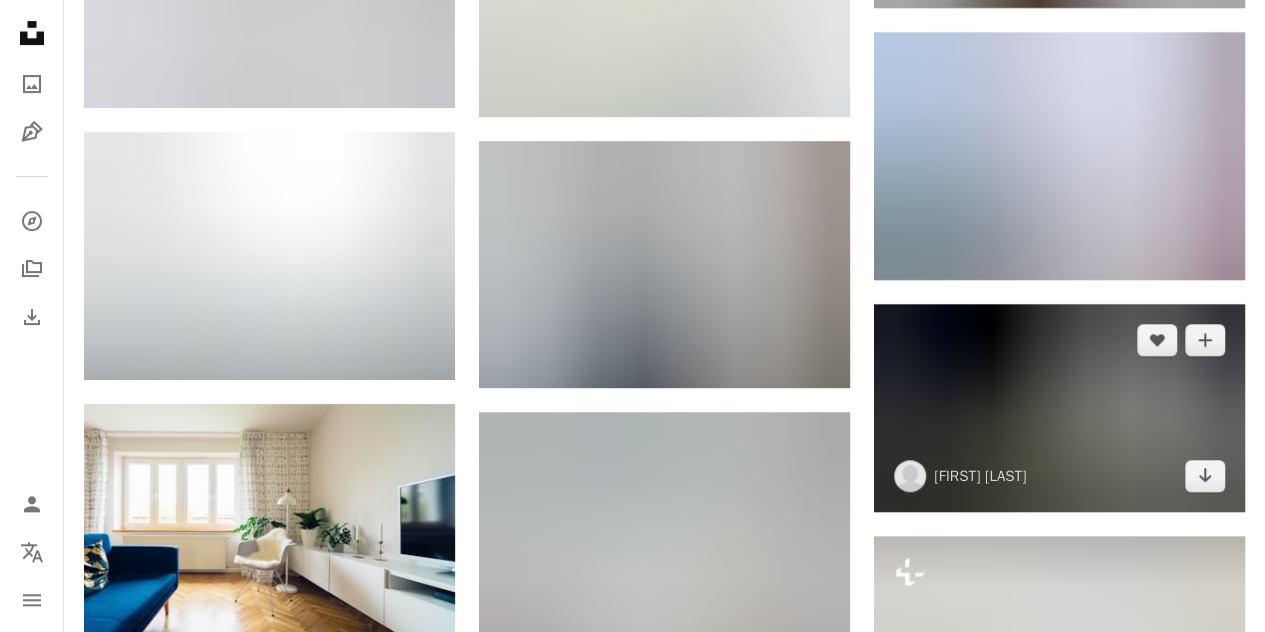scroll, scrollTop: 4221, scrollLeft: 0, axis: vertical 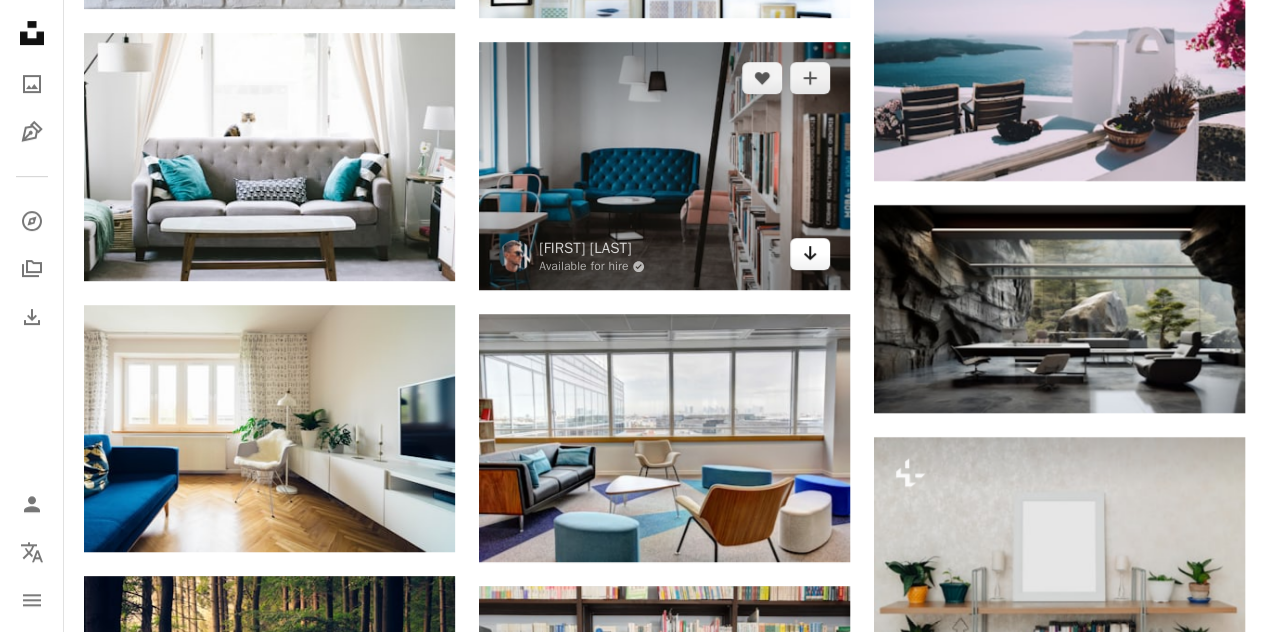 click on "Arrow pointing down" 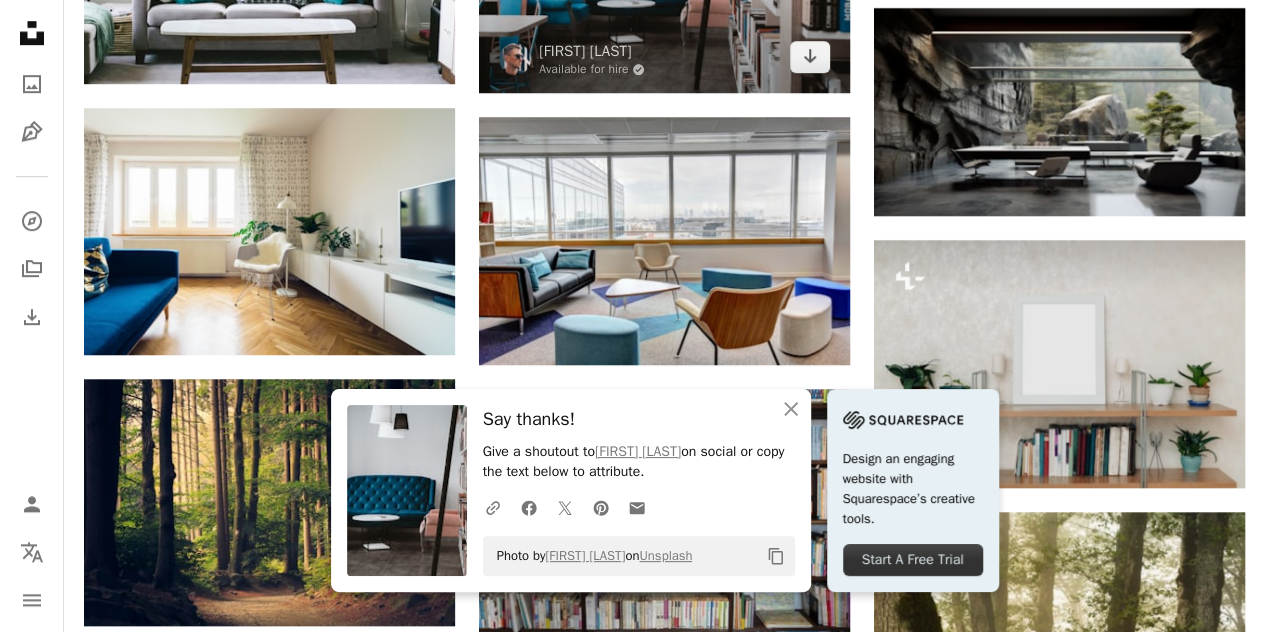 scroll, scrollTop: 4421, scrollLeft: 0, axis: vertical 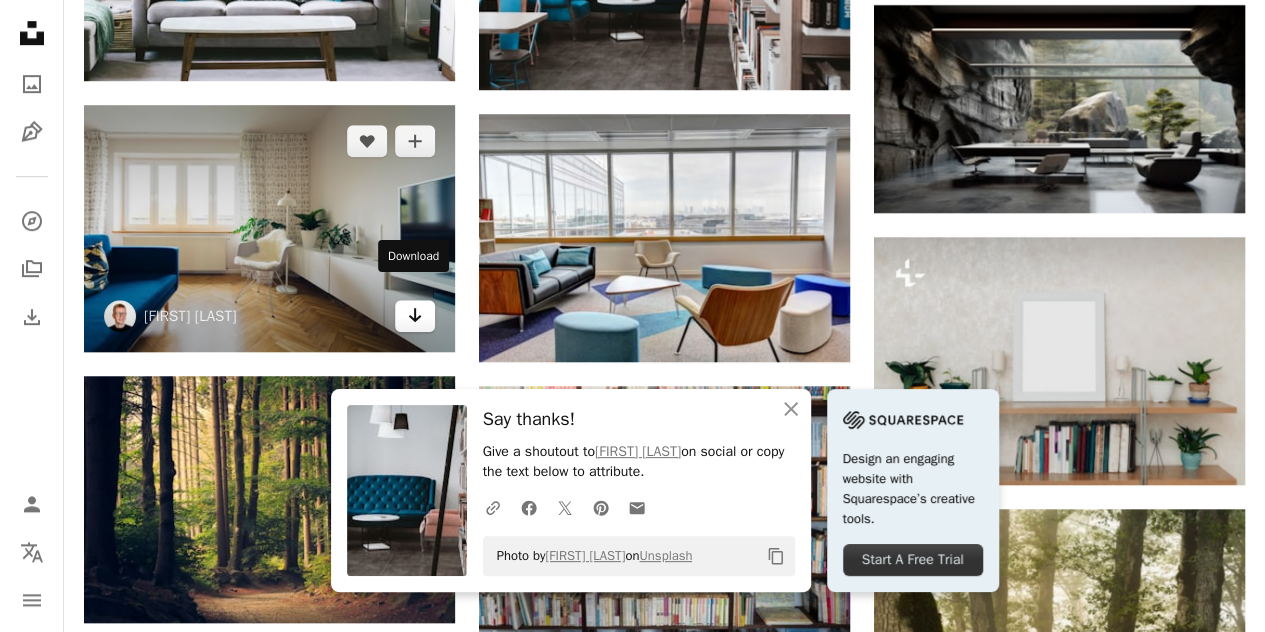 click on "Arrow pointing down" 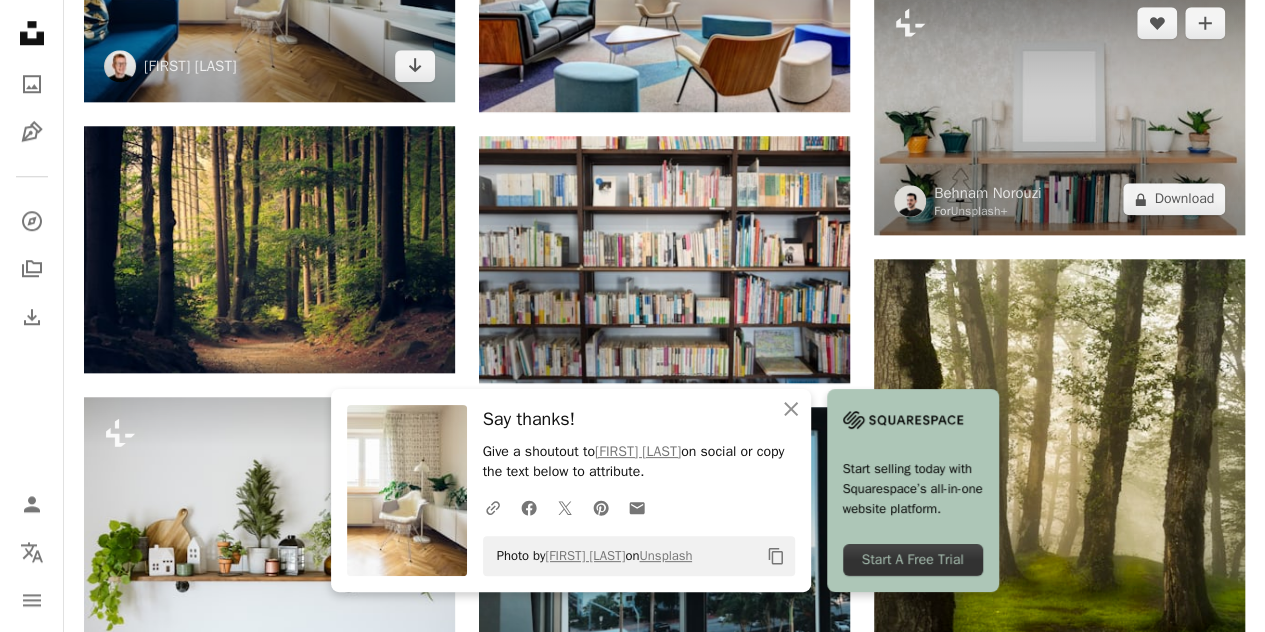 scroll, scrollTop: 4721, scrollLeft: 0, axis: vertical 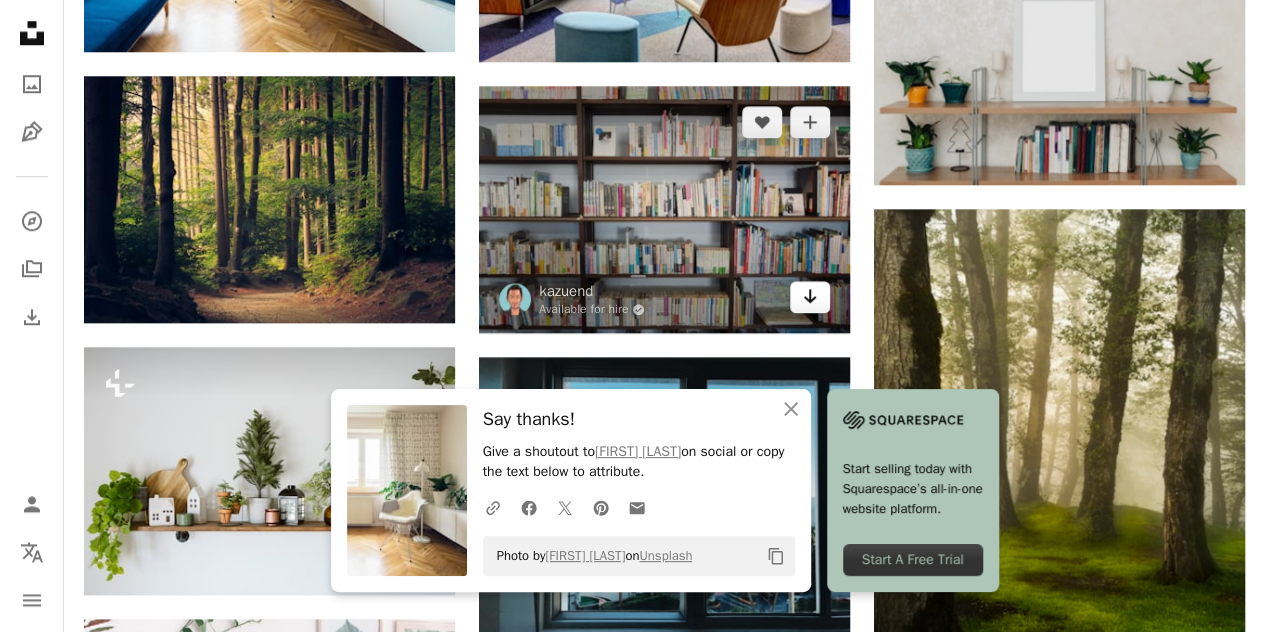 click on "Arrow pointing down" 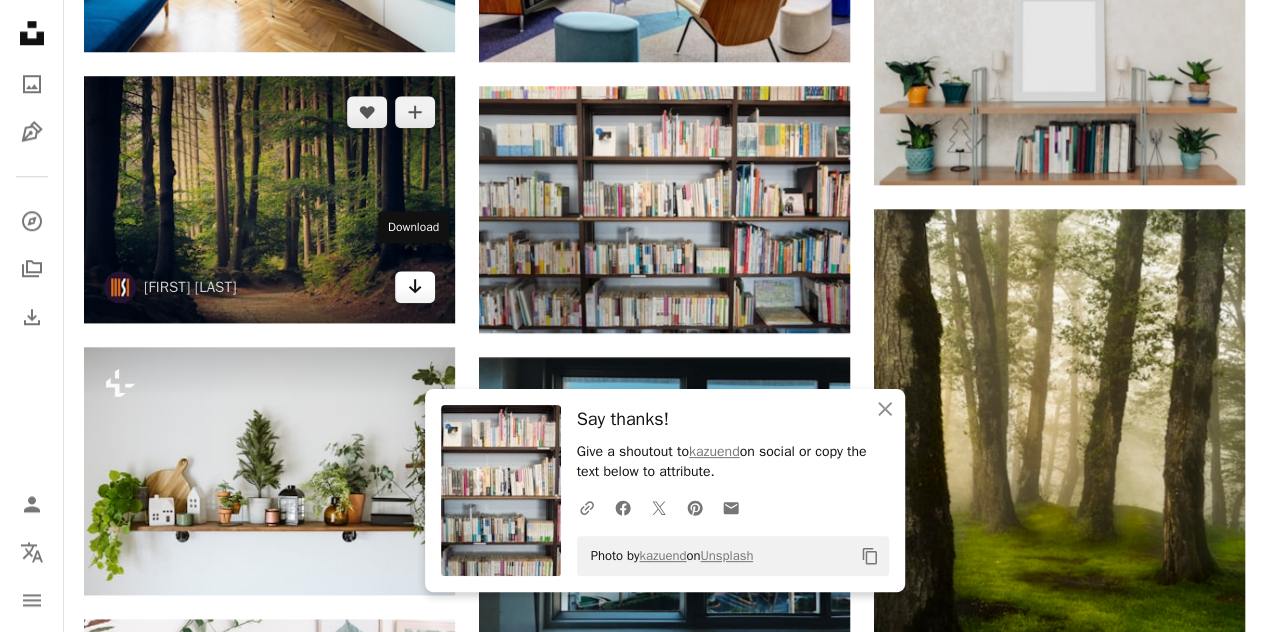 click on "Arrow pointing down" 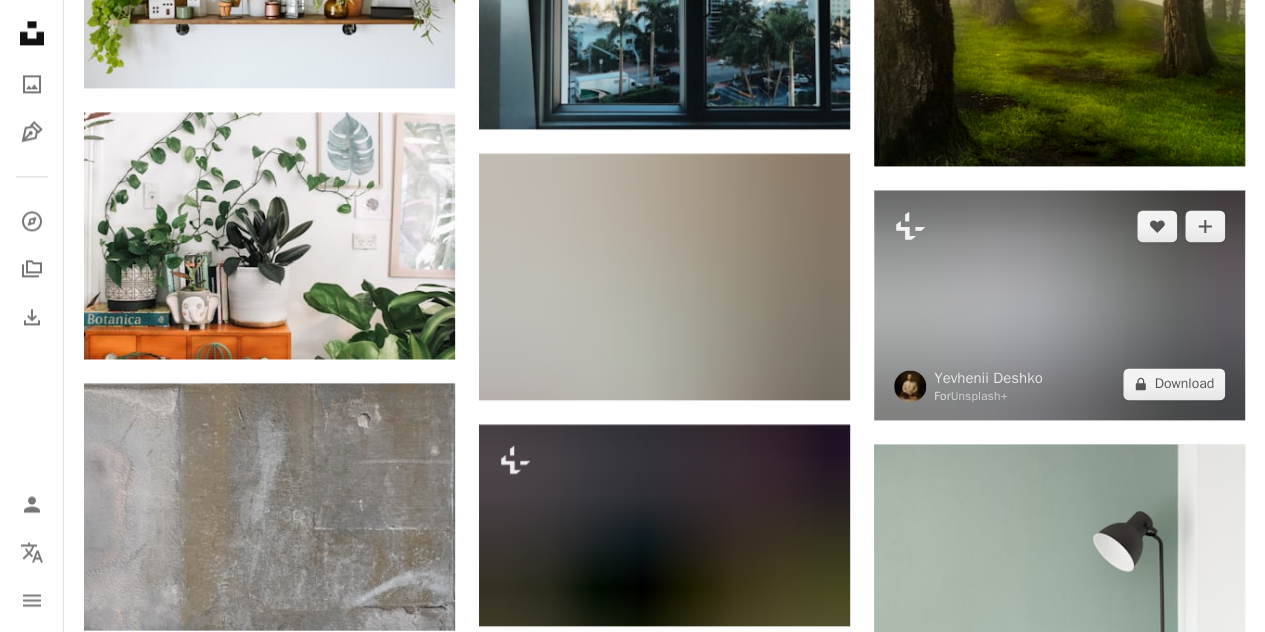 scroll, scrollTop: 5121, scrollLeft: 0, axis: vertical 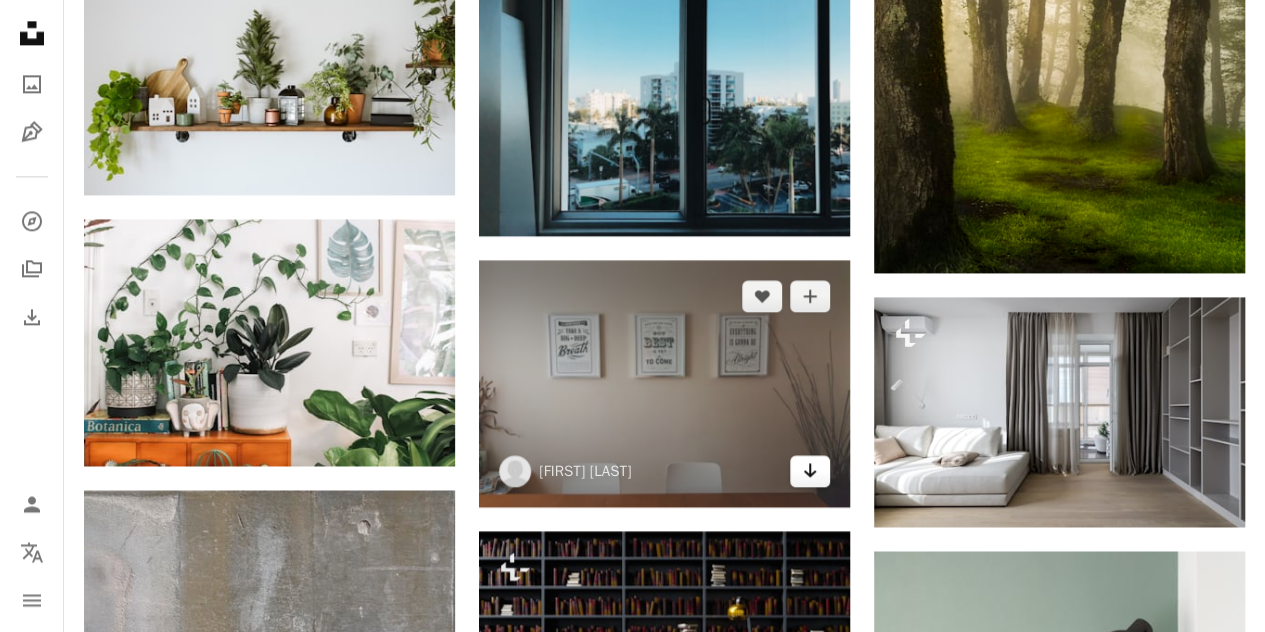 click on "Arrow pointing down" 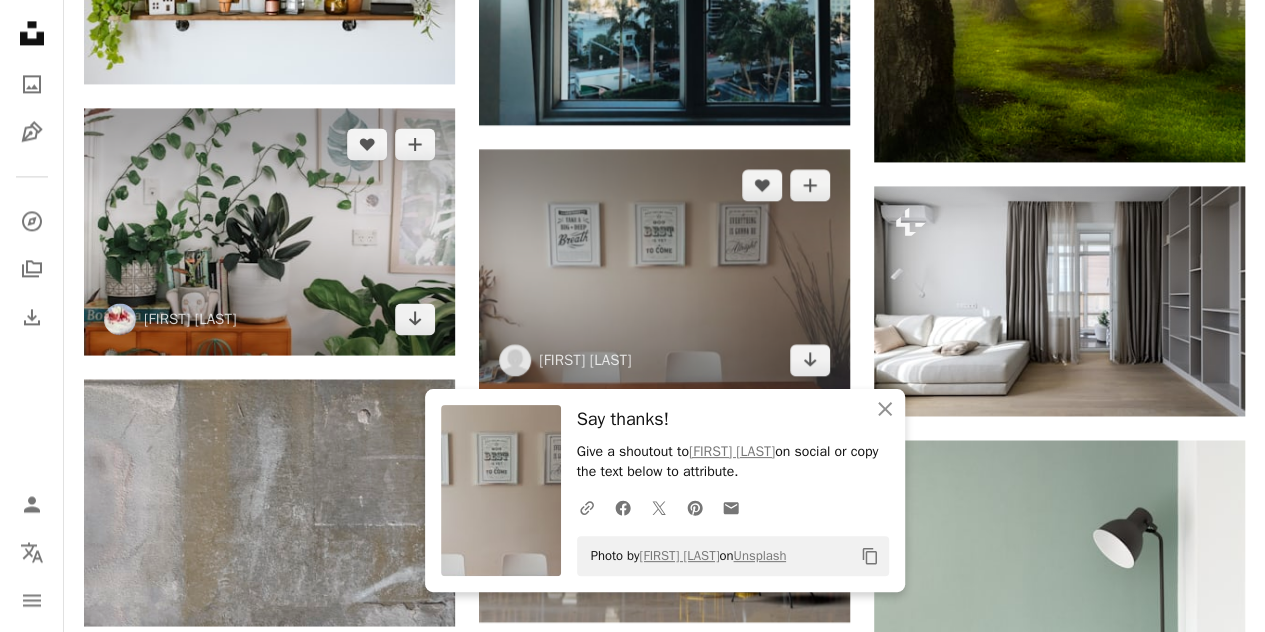 scroll, scrollTop: 5421, scrollLeft: 0, axis: vertical 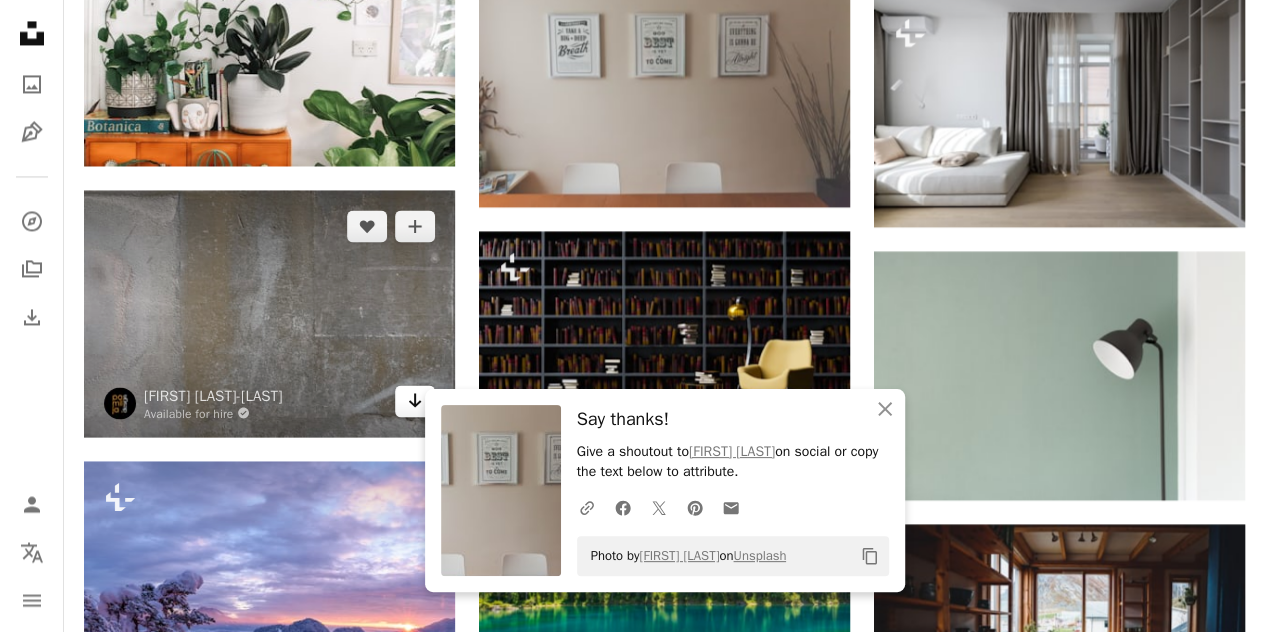 click on "Arrow pointing down" at bounding box center [415, 401] 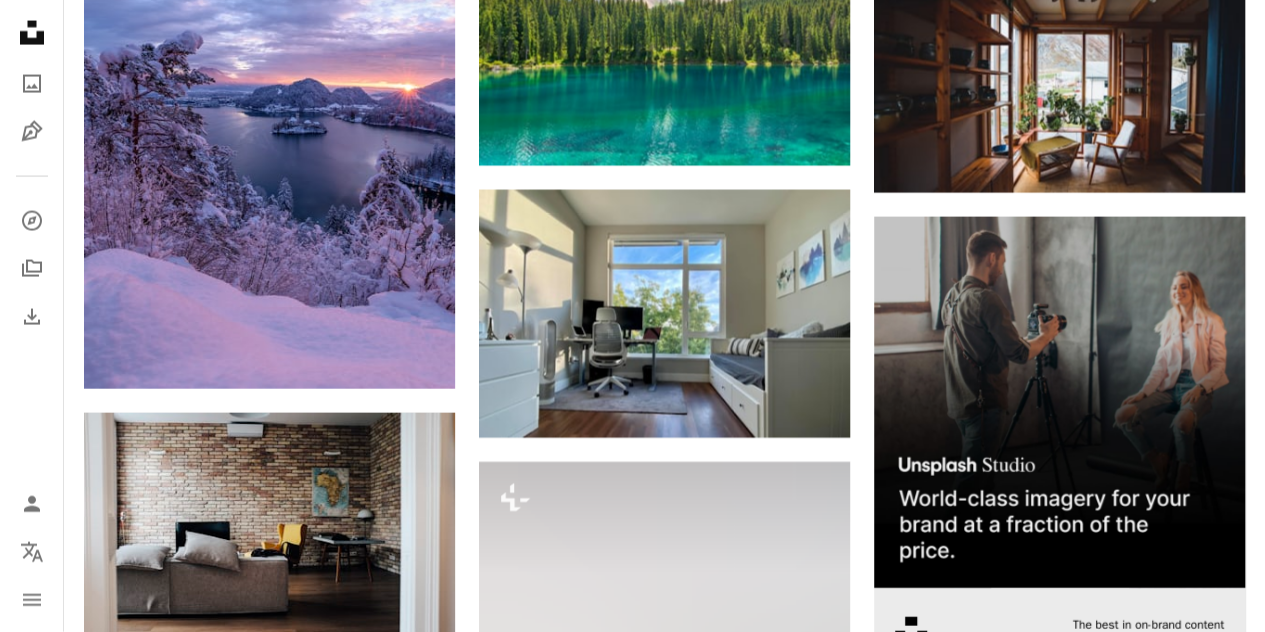 scroll, scrollTop: 6221, scrollLeft: 0, axis: vertical 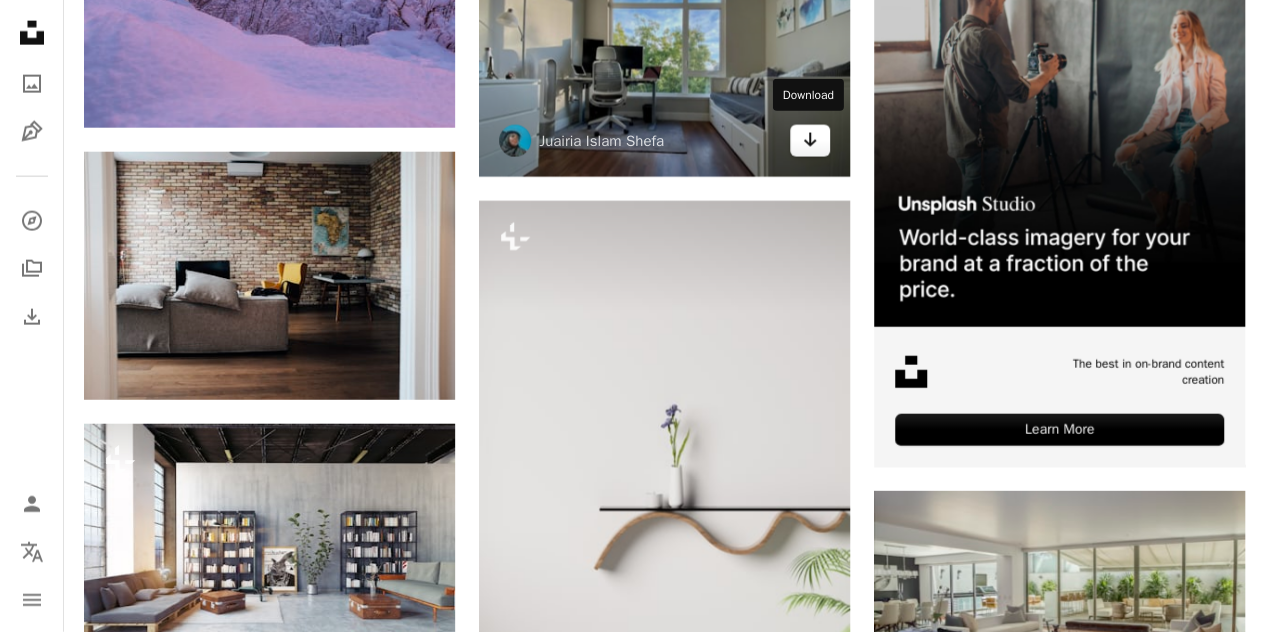 click on "Arrow pointing down" 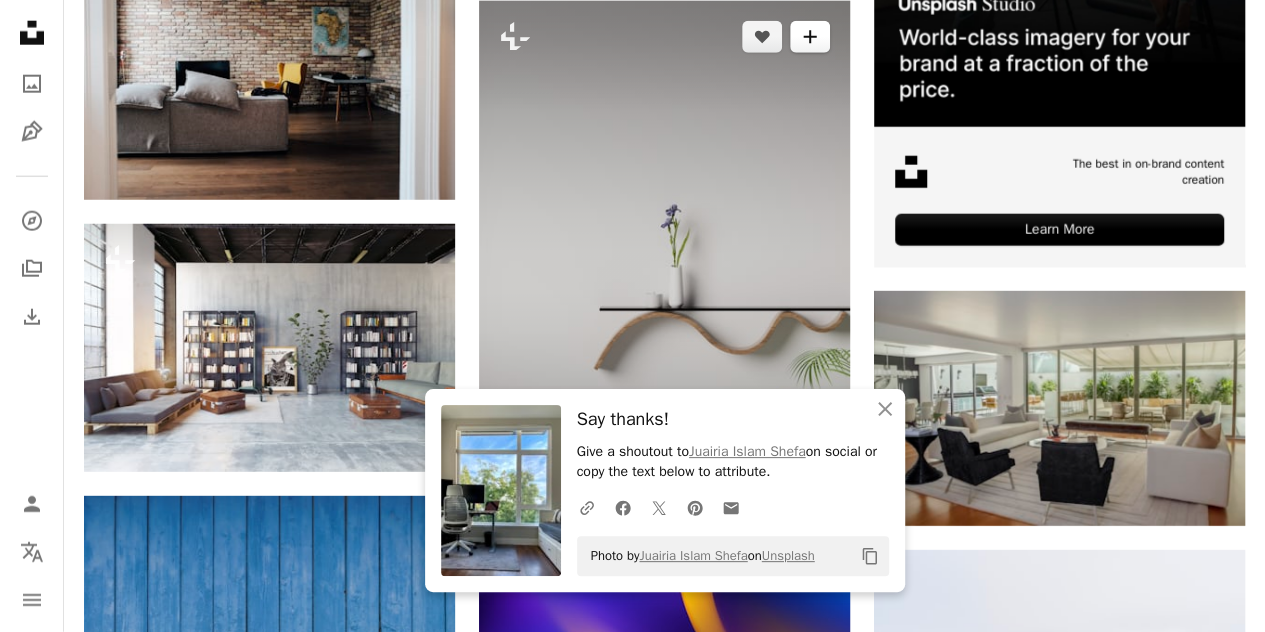 scroll, scrollTop: 6921, scrollLeft: 0, axis: vertical 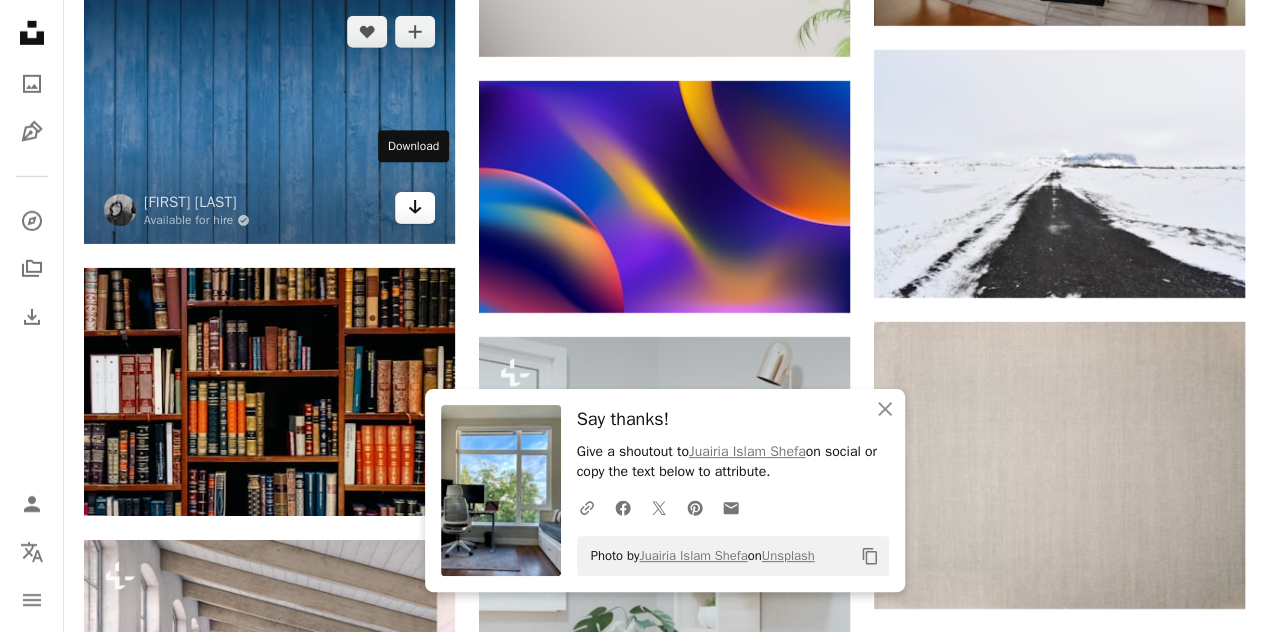click on "Arrow pointing down" 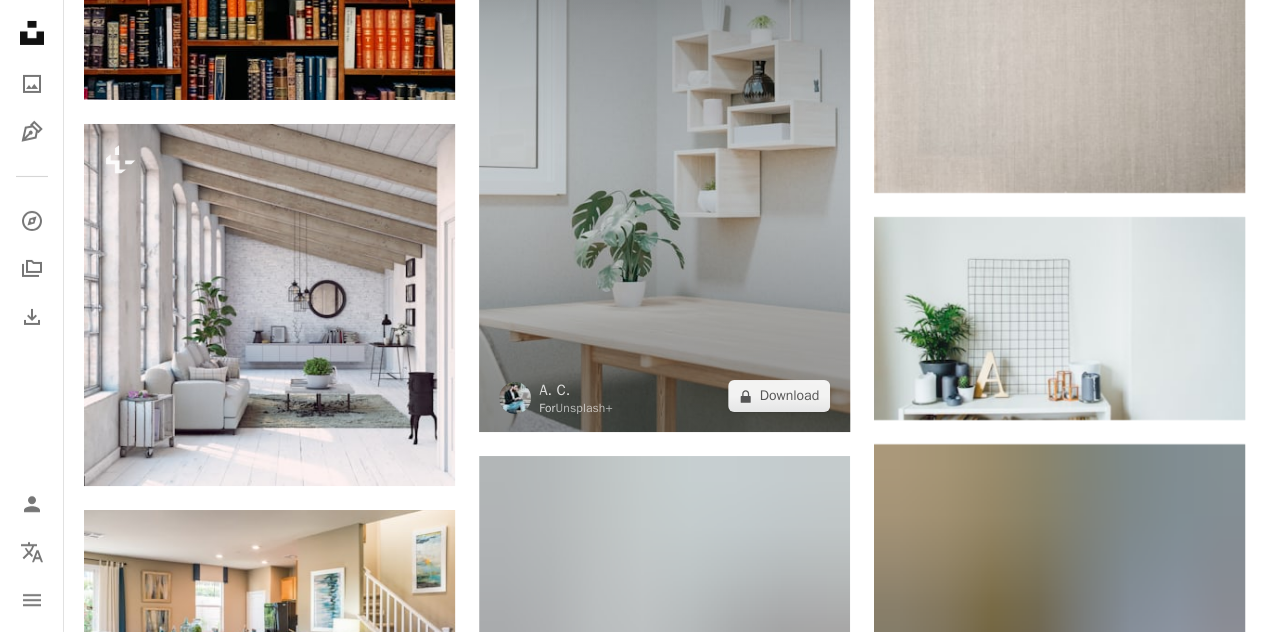 scroll, scrollTop: 7521, scrollLeft: 0, axis: vertical 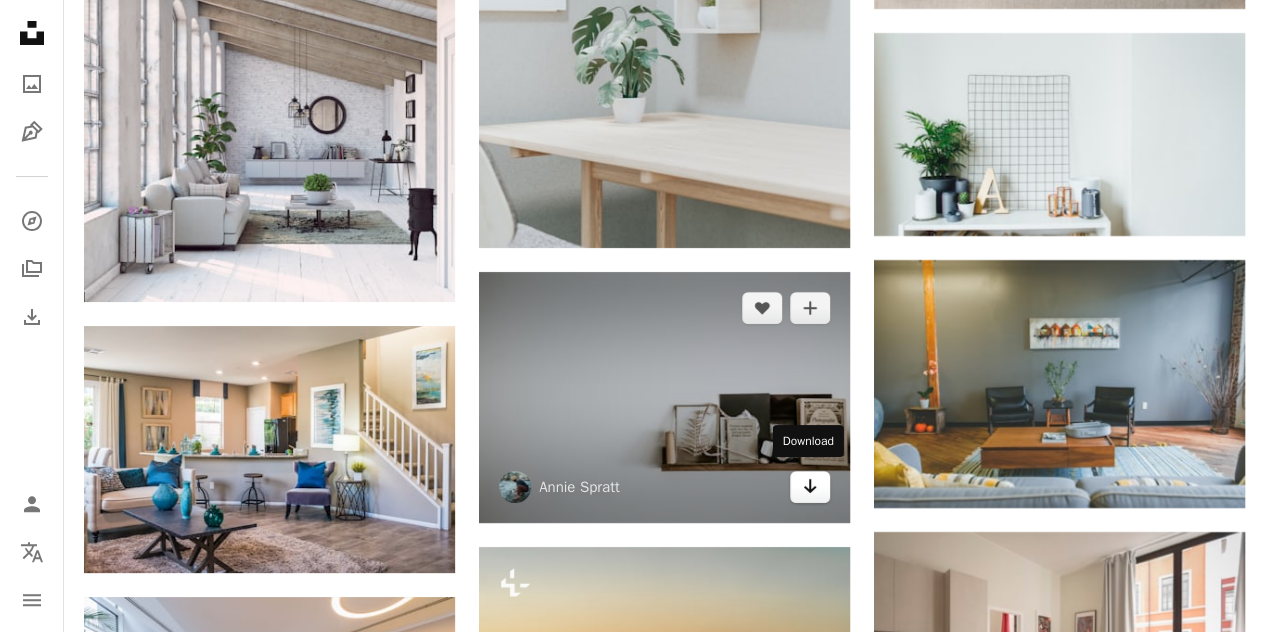 click 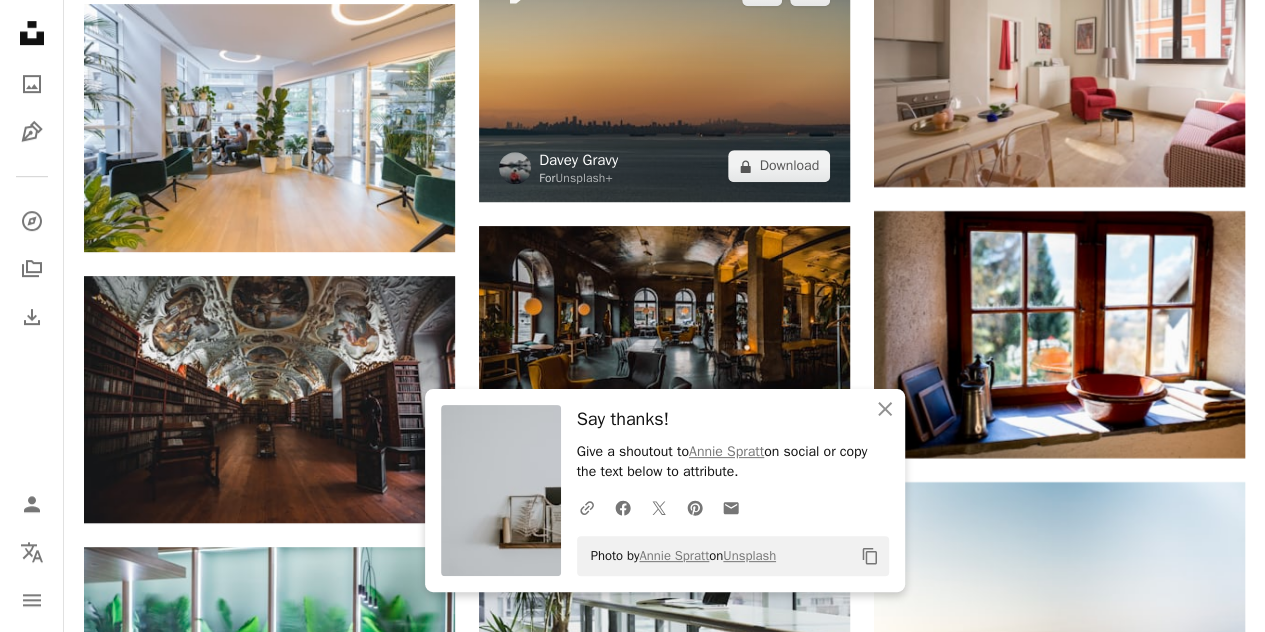 scroll, scrollTop: 8121, scrollLeft: 0, axis: vertical 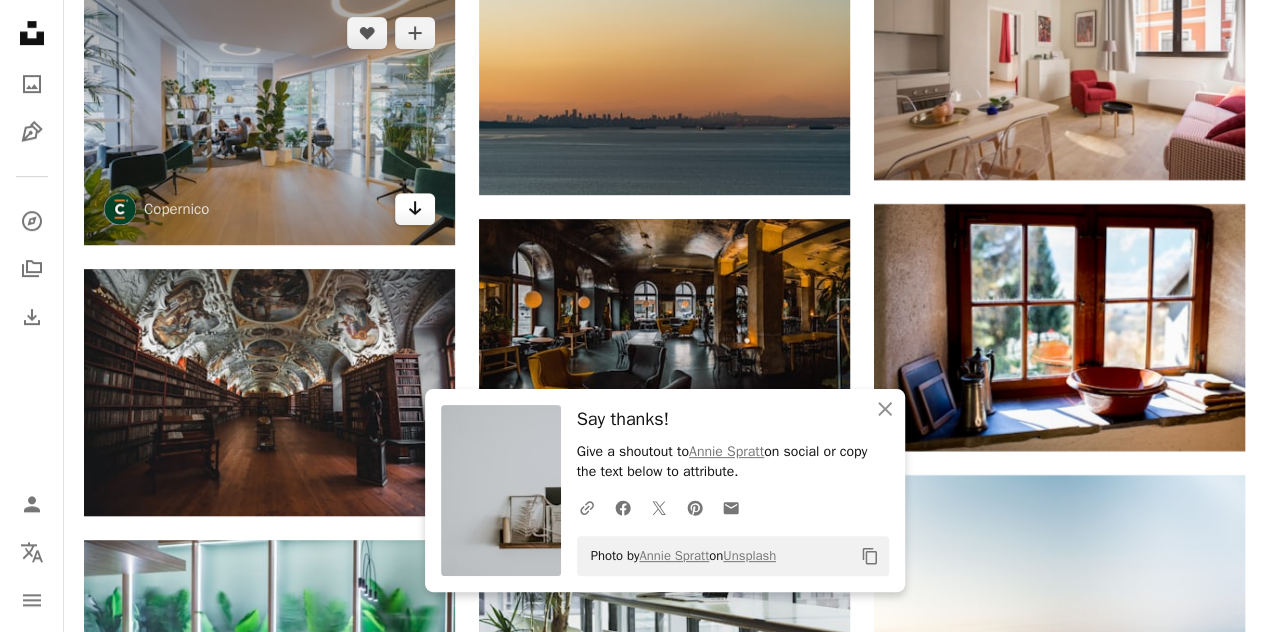 click on "Arrow pointing down" 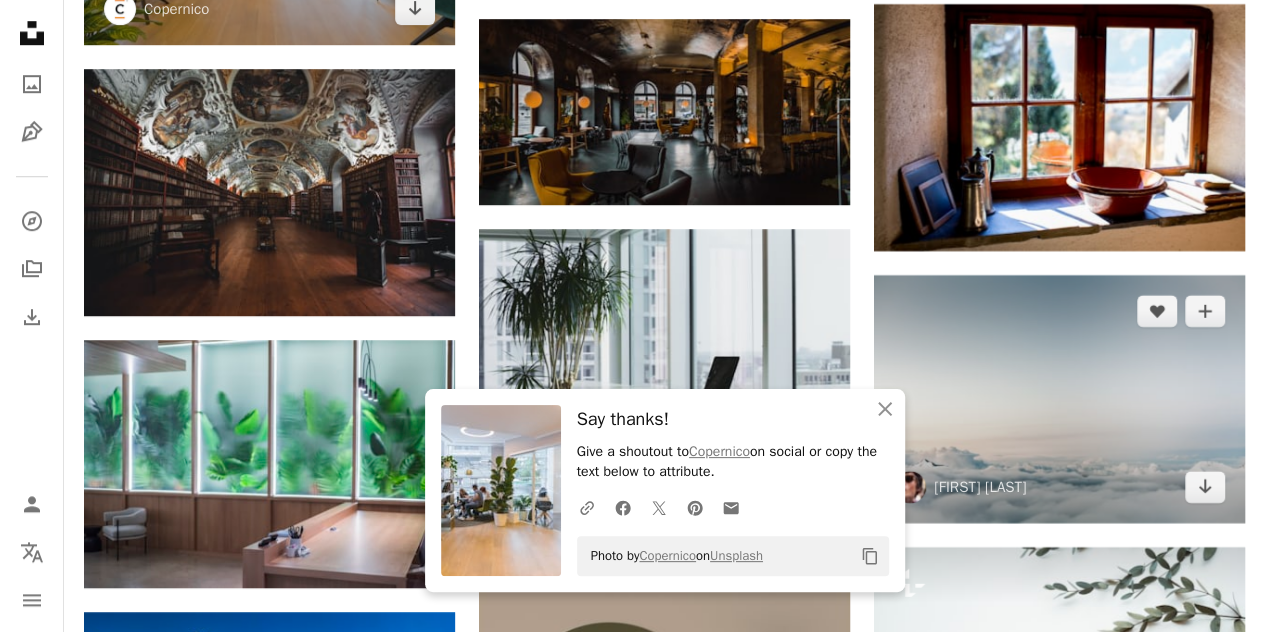 scroll, scrollTop: 8621, scrollLeft: 0, axis: vertical 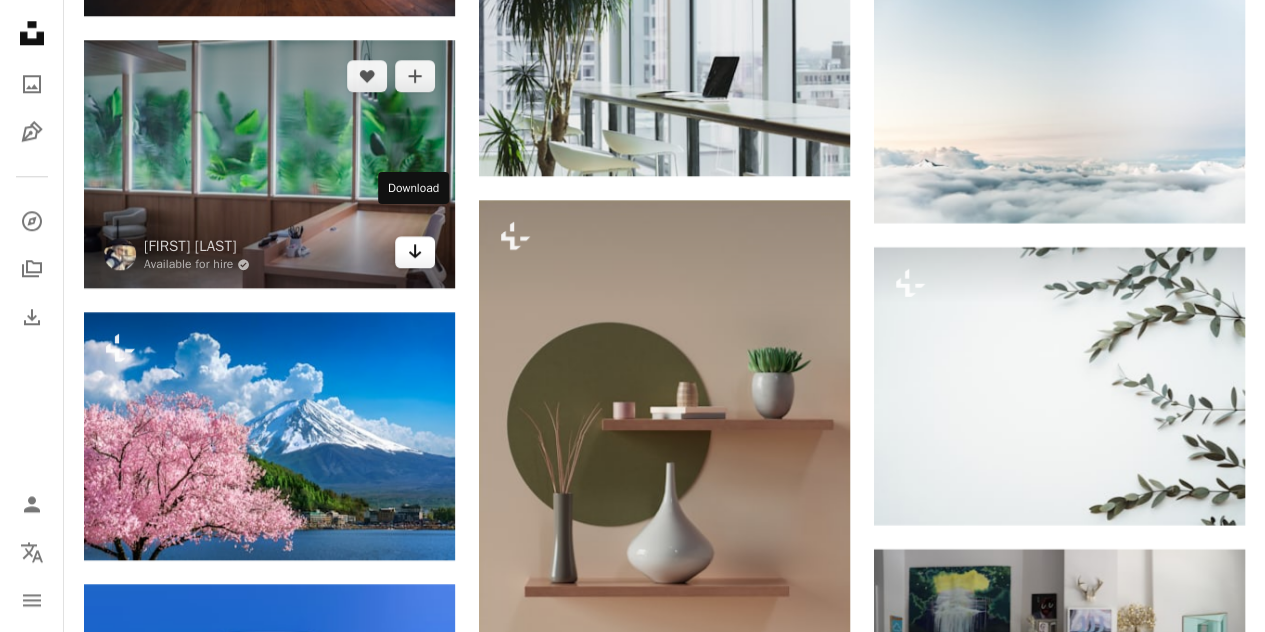 click on "Arrow pointing down" 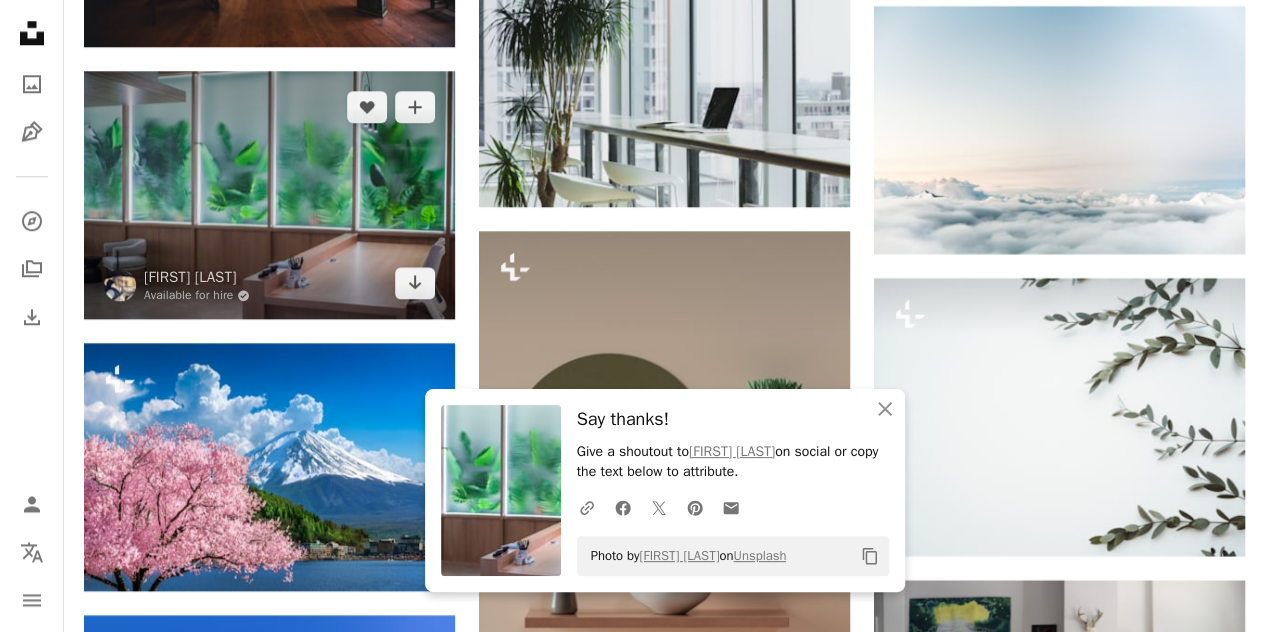 scroll, scrollTop: 8621, scrollLeft: 0, axis: vertical 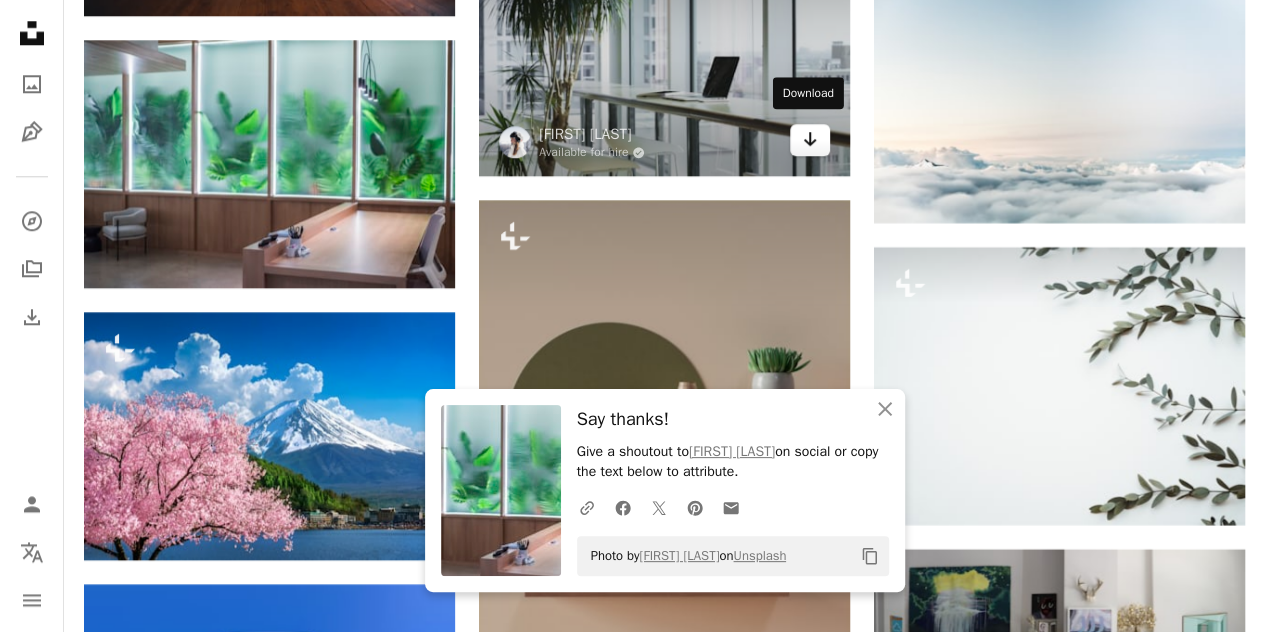 click 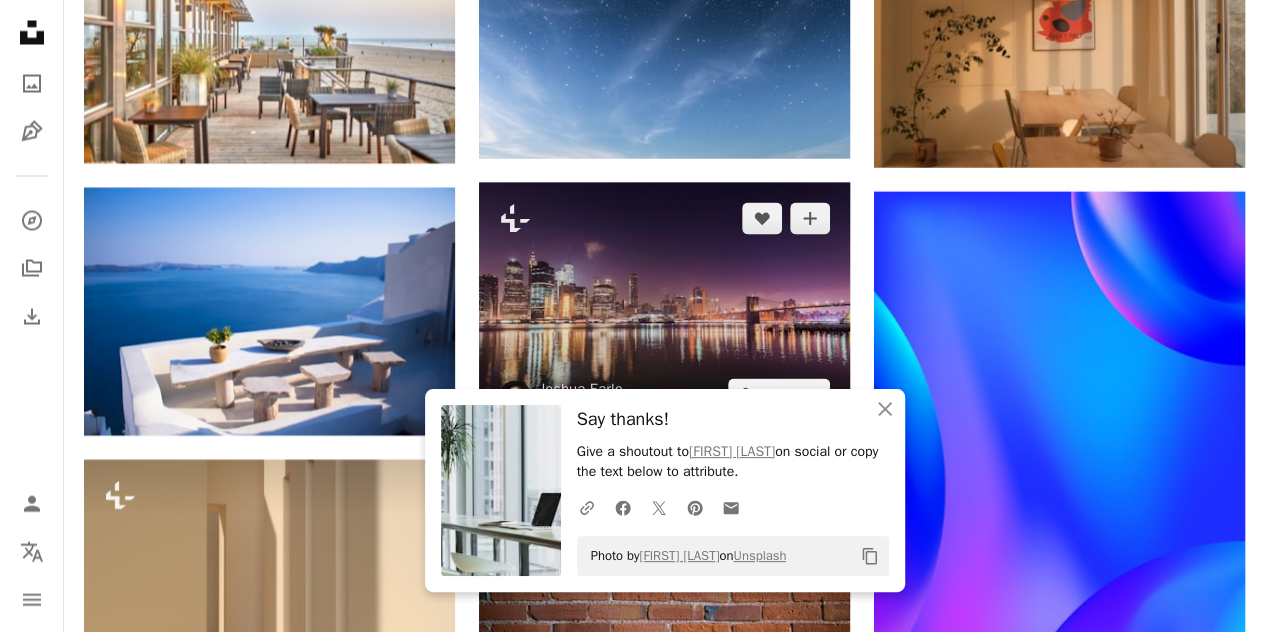 scroll, scrollTop: 9821, scrollLeft: 0, axis: vertical 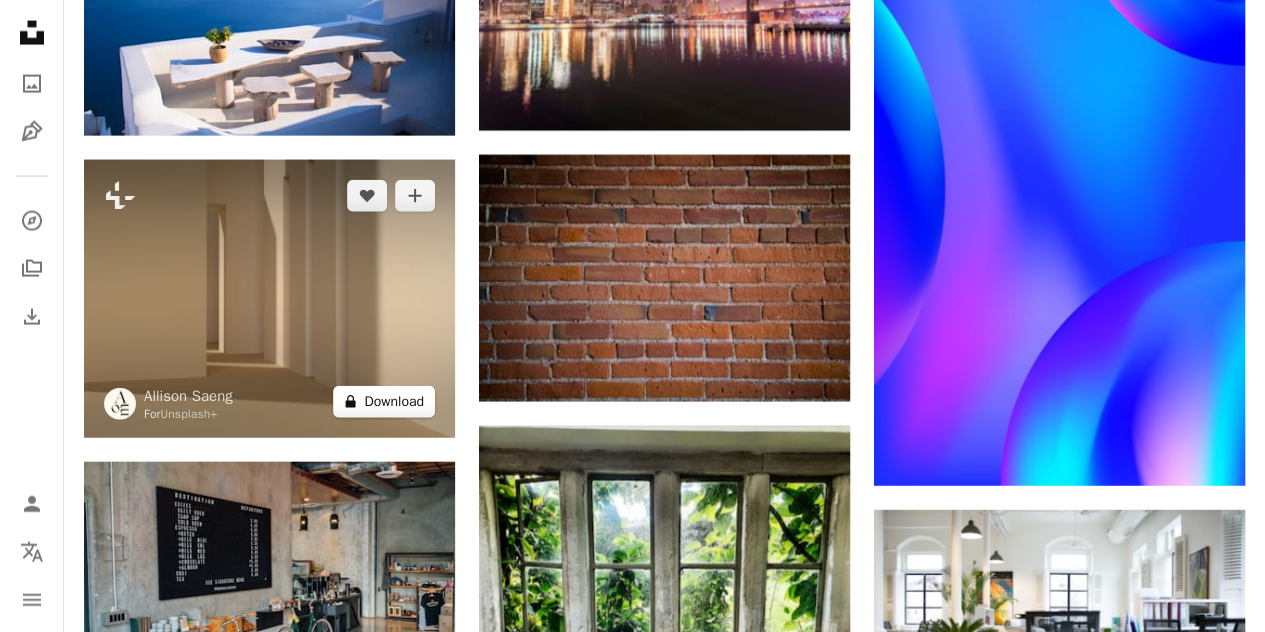 click on "A lock Download" at bounding box center (384, 402) 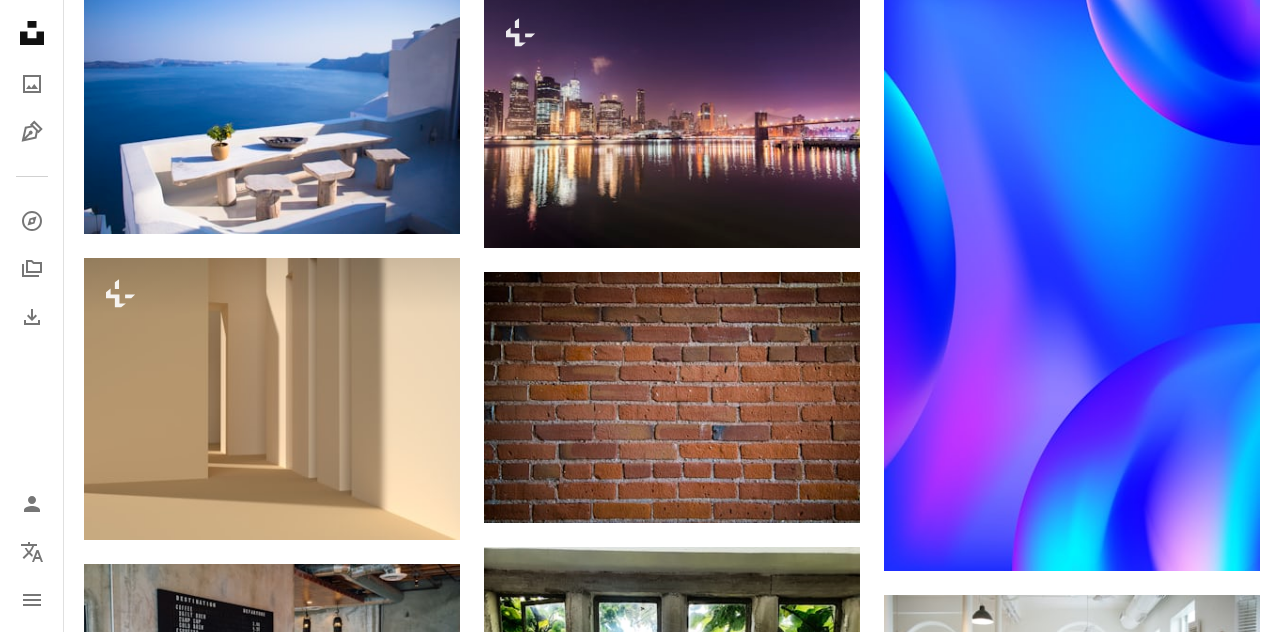 click on "An X shape Premium, ready to use images. Get unlimited access. A plus sign Members-only content added monthly A plus sign Unlimited royalty-free downloads A plus sign Illustrations  New A plus sign Enhanced legal protections yearly 66%  off monthly $12   $4 USD per month * Get  Unsplash+ * When paid annually, billed upfront  $48 Taxes where applicable. Renews automatically. Cancel anytime." at bounding box center [640, 3684] 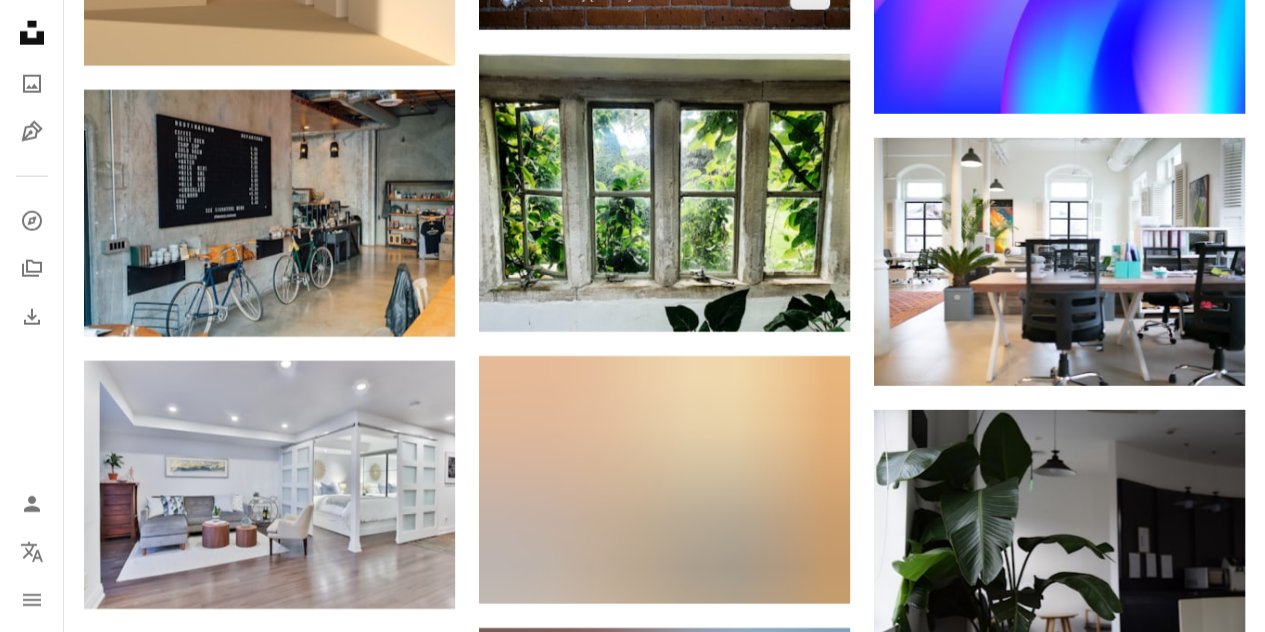 scroll, scrollTop: 10221, scrollLeft: 0, axis: vertical 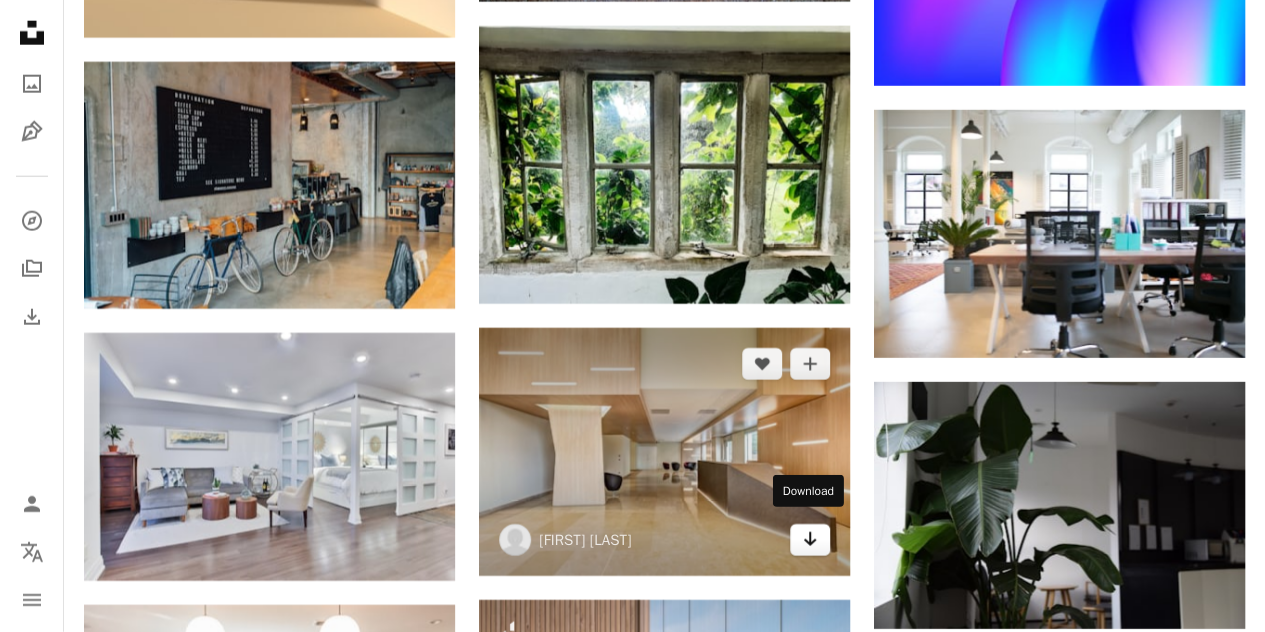 click on "Arrow pointing down" 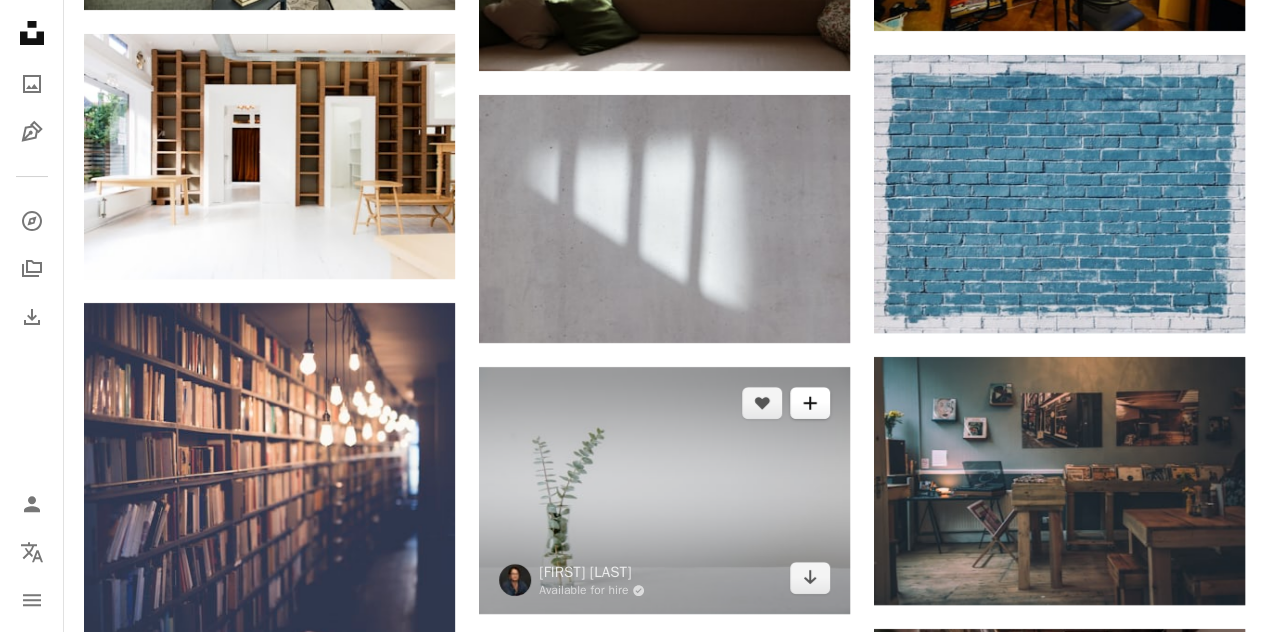 scroll, scrollTop: 11221, scrollLeft: 0, axis: vertical 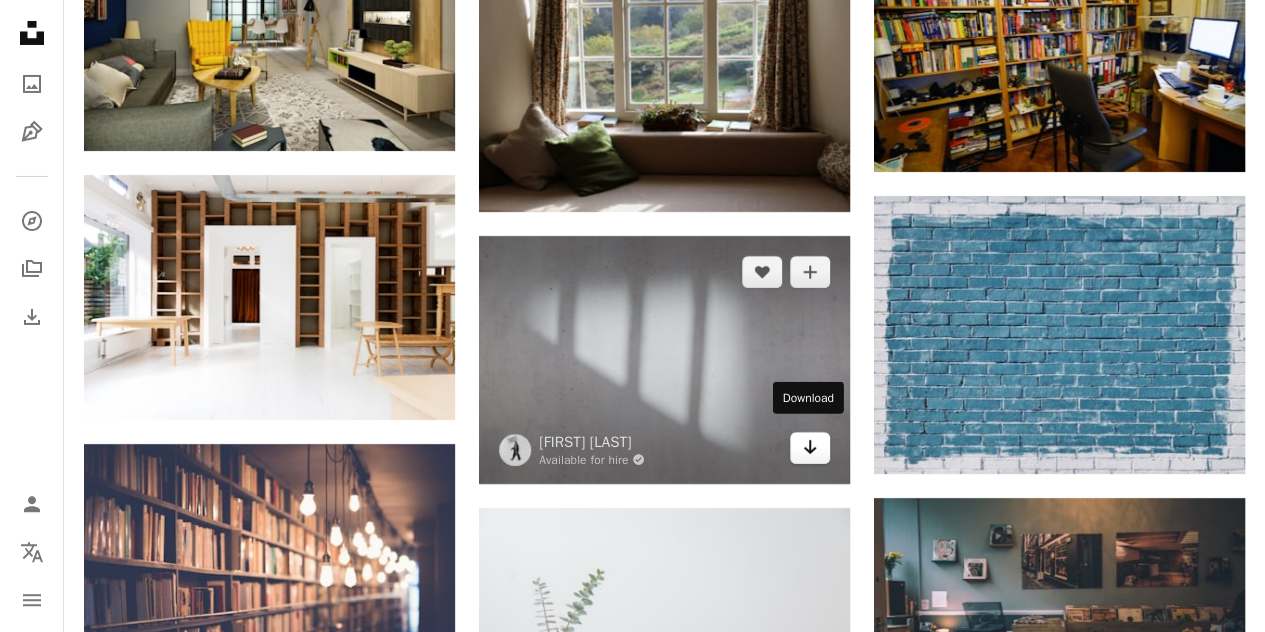 click 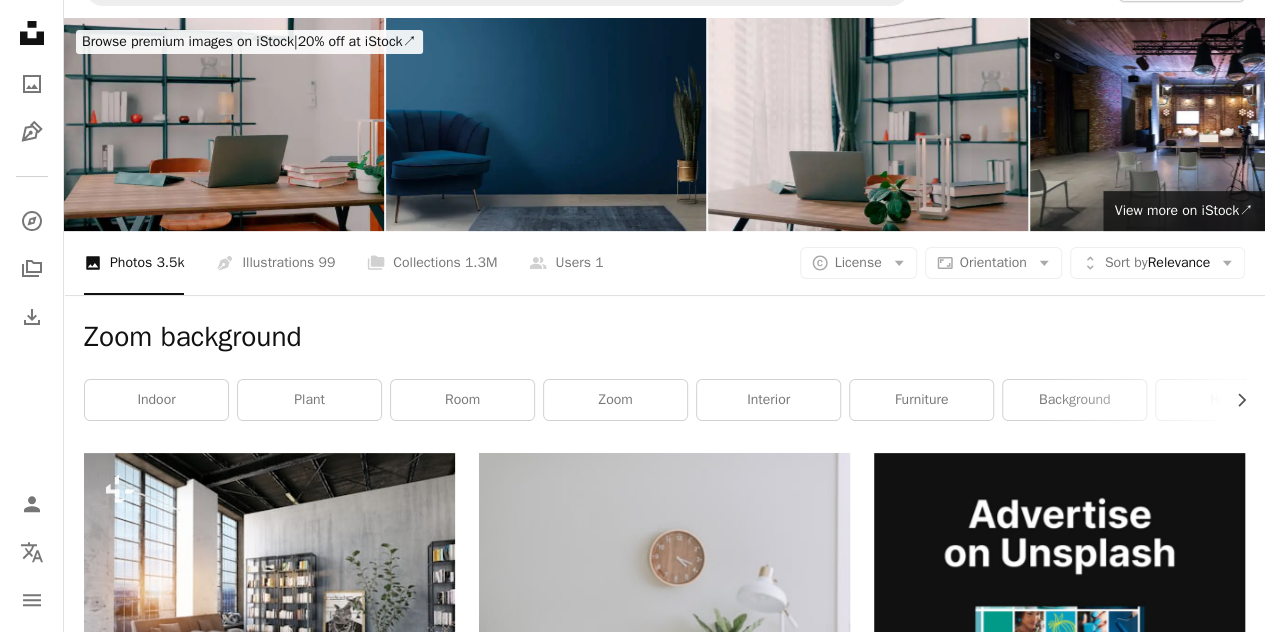 scroll, scrollTop: 0, scrollLeft: 0, axis: both 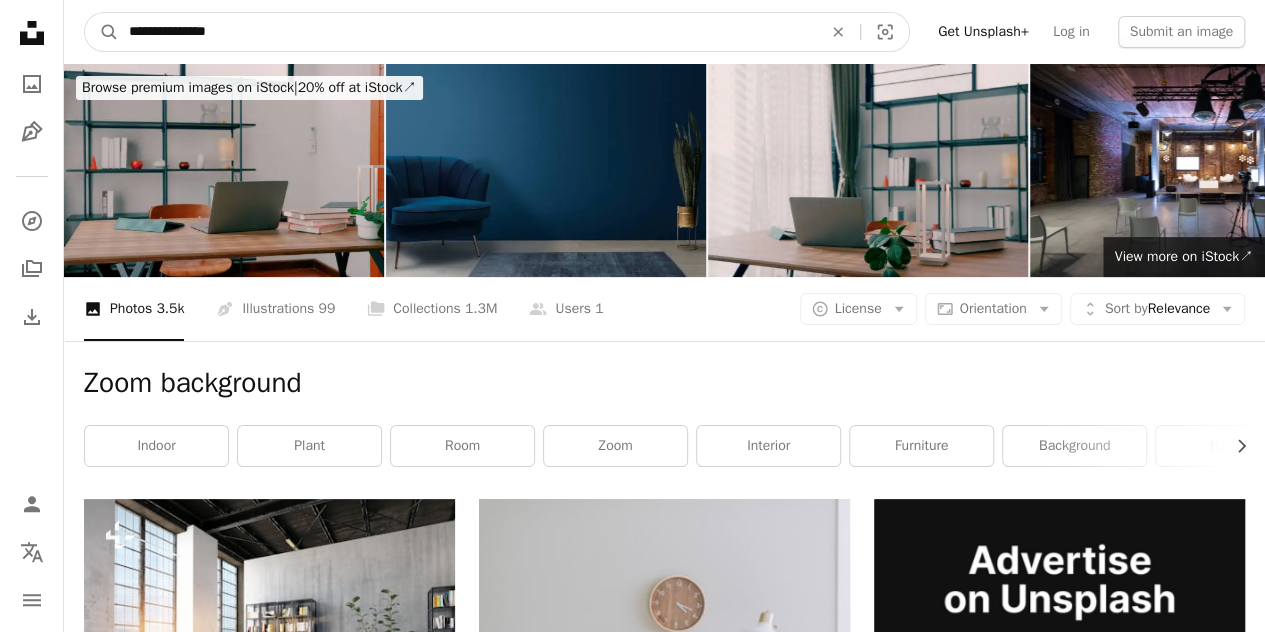 click on "**********" at bounding box center (467, 32) 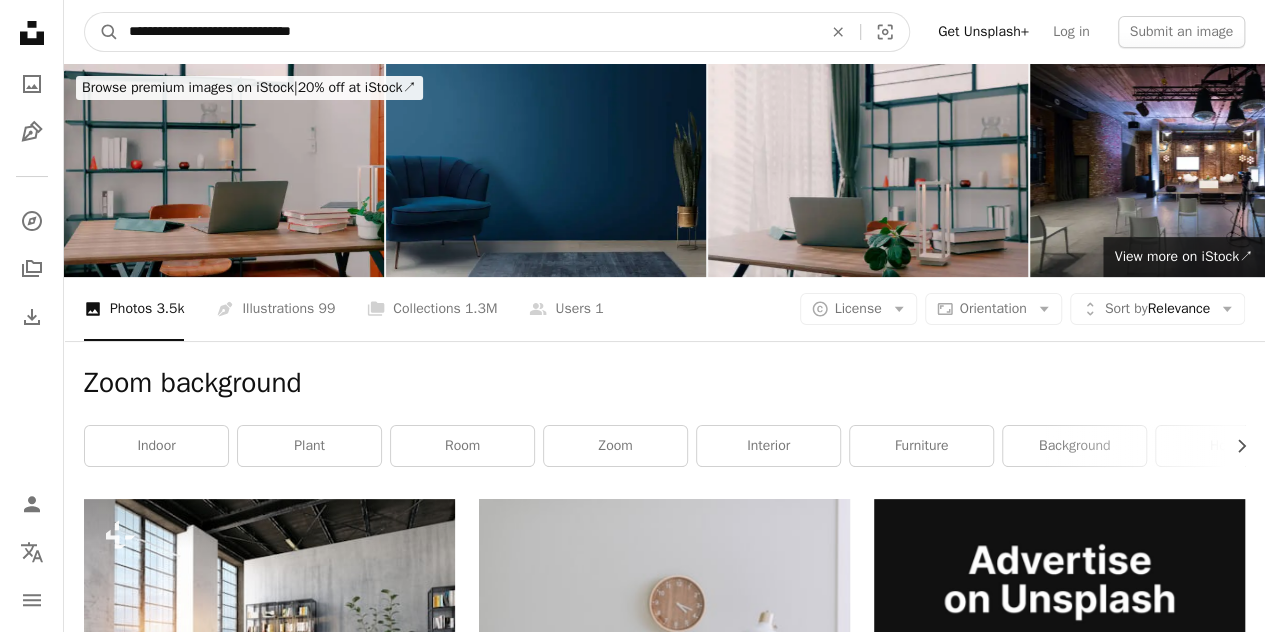 type on "**********" 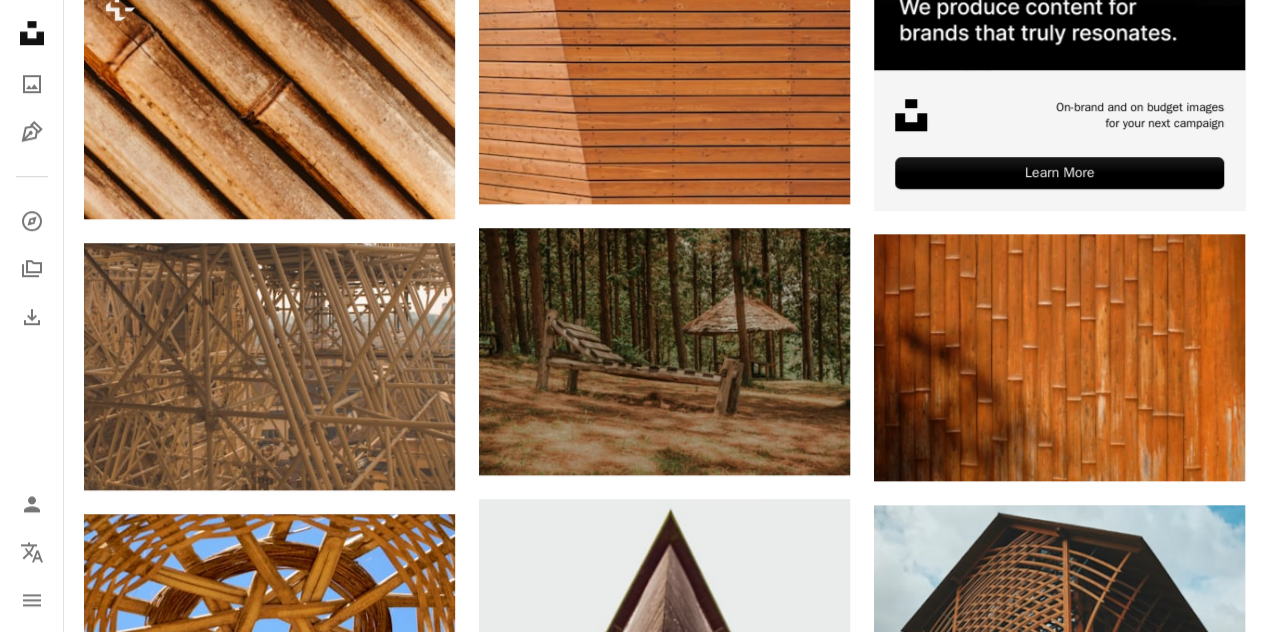 scroll, scrollTop: 500, scrollLeft: 0, axis: vertical 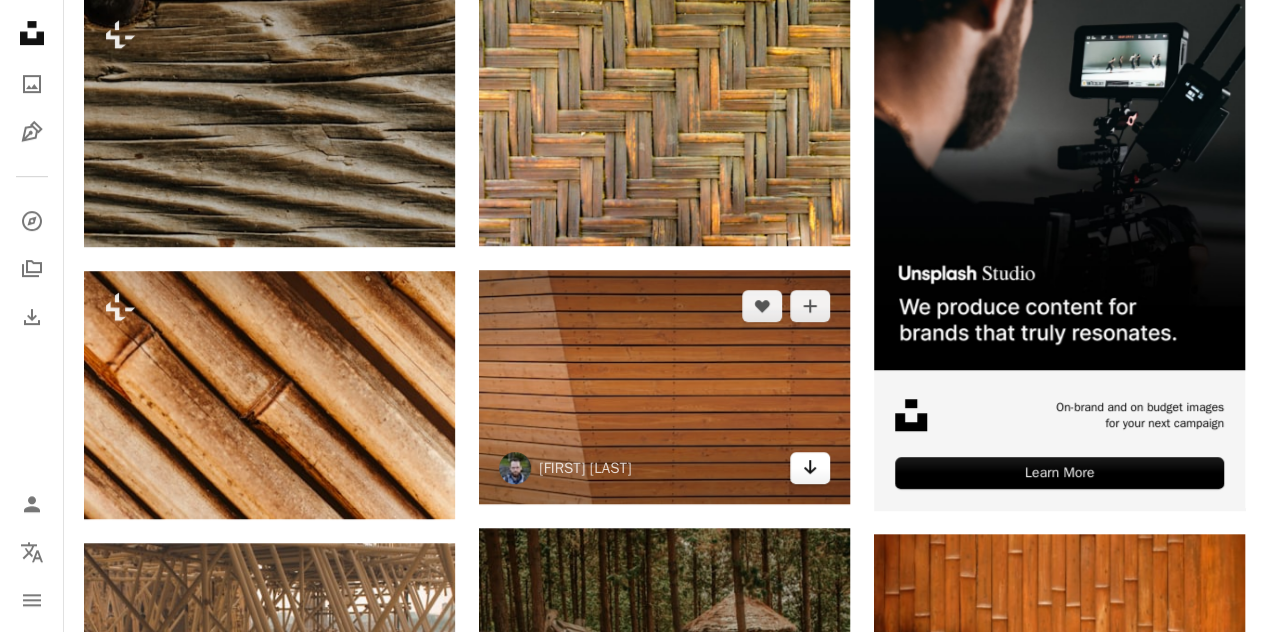 click on "Arrow pointing down" 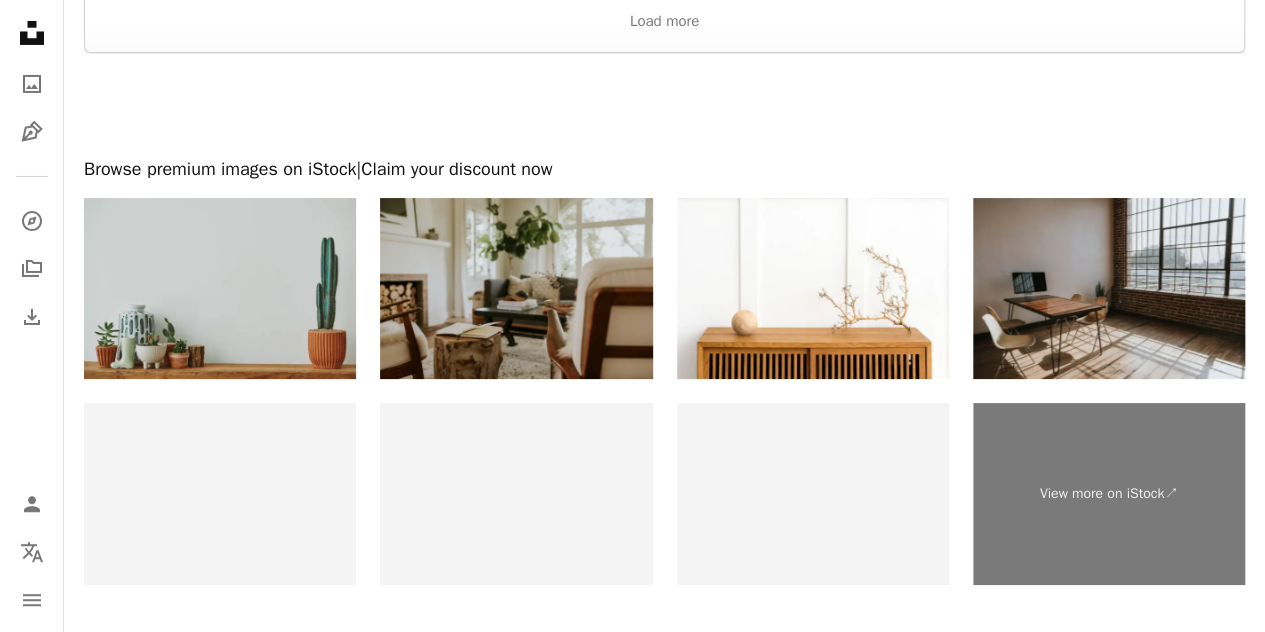 scroll, scrollTop: 3363, scrollLeft: 0, axis: vertical 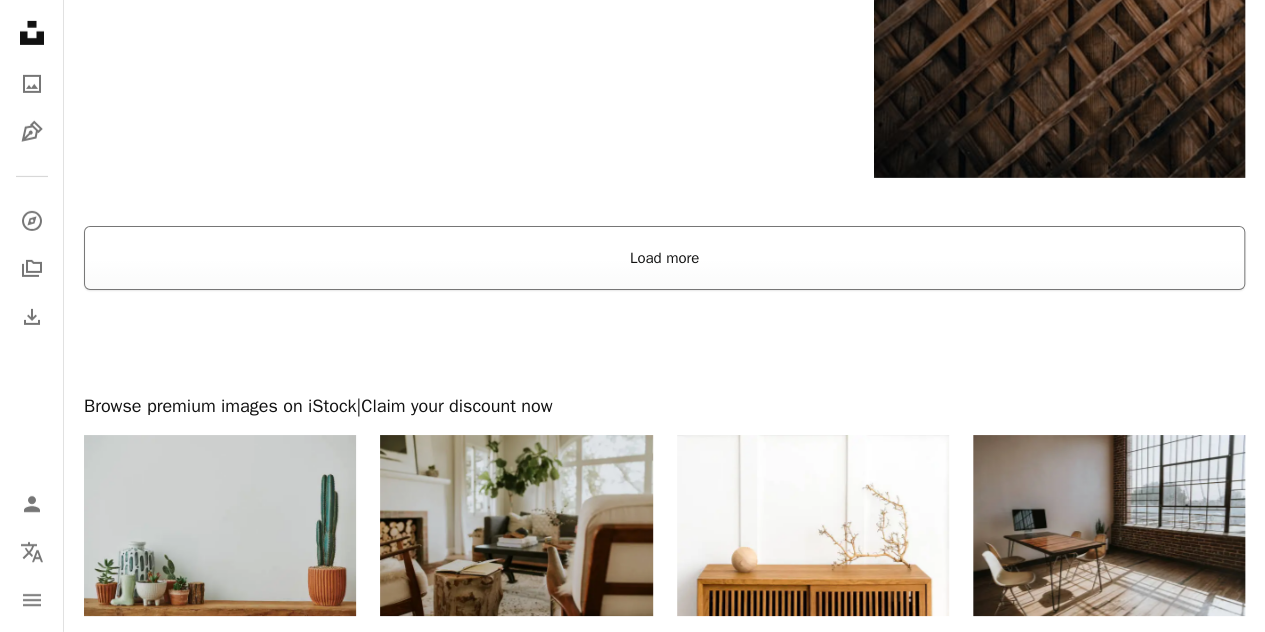 click on "Load more" at bounding box center (664, 258) 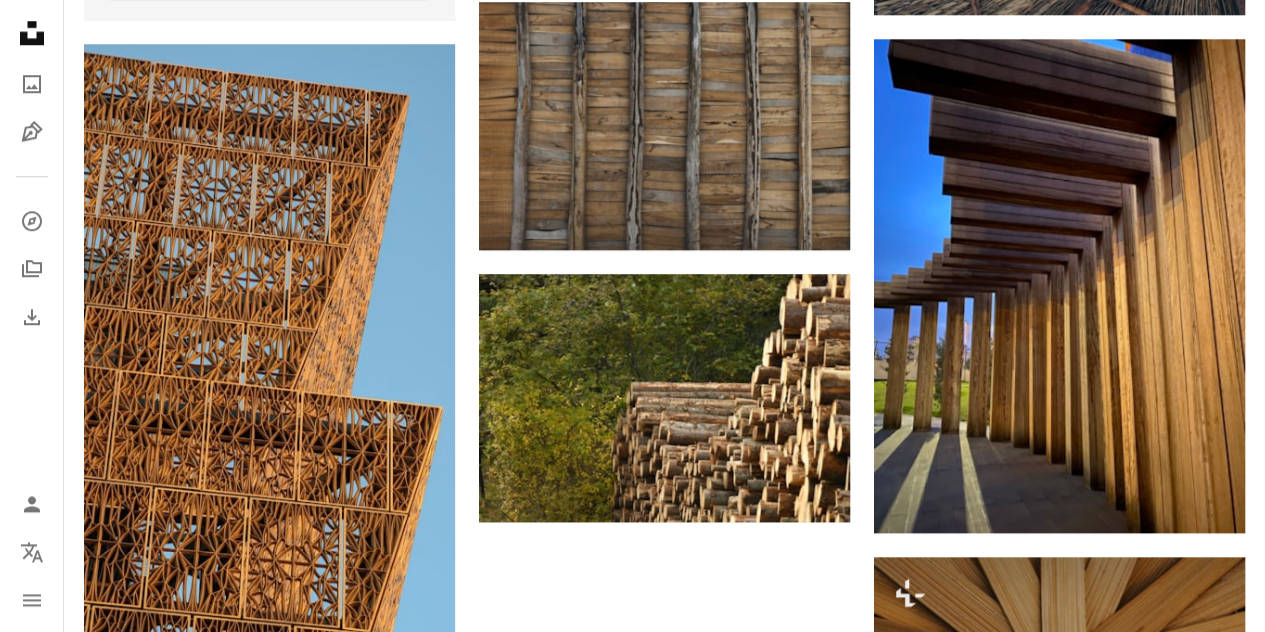 scroll, scrollTop: 4263, scrollLeft: 0, axis: vertical 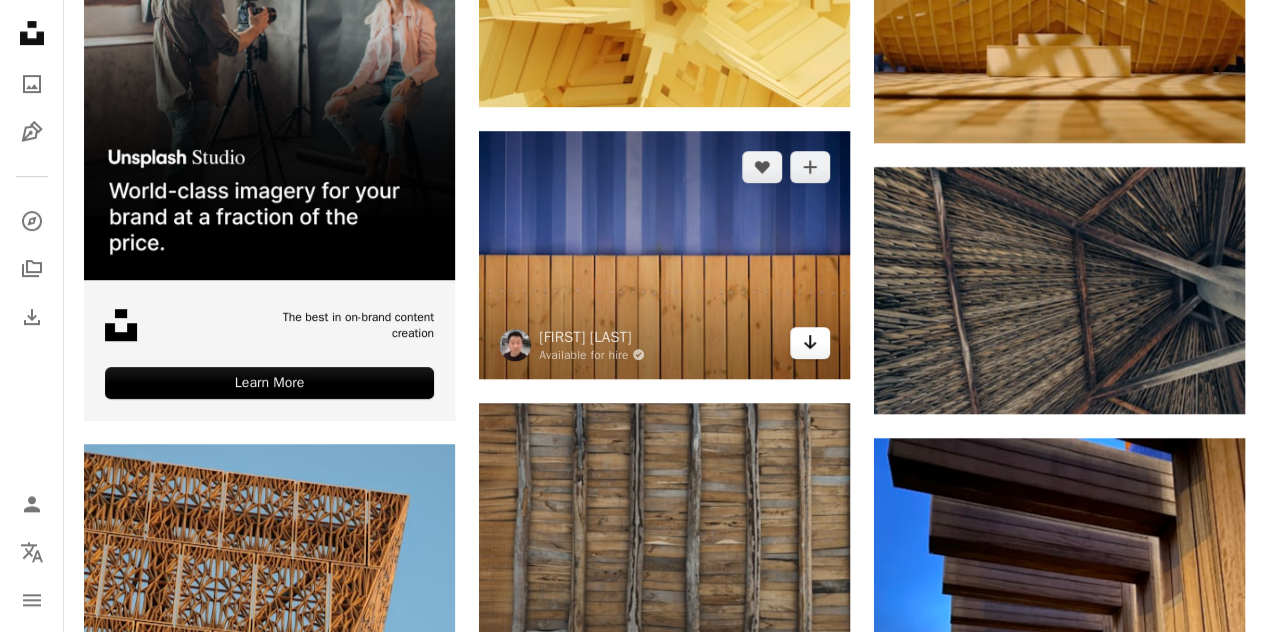 click on "Arrow pointing down" 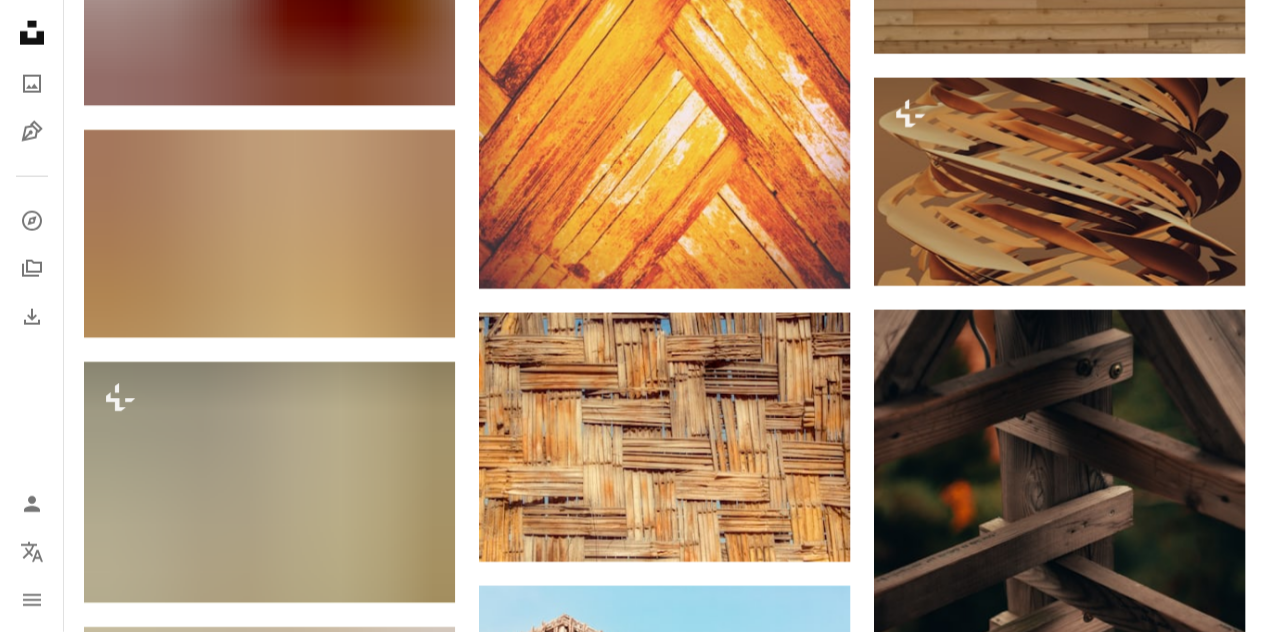 scroll, scrollTop: 6363, scrollLeft: 0, axis: vertical 